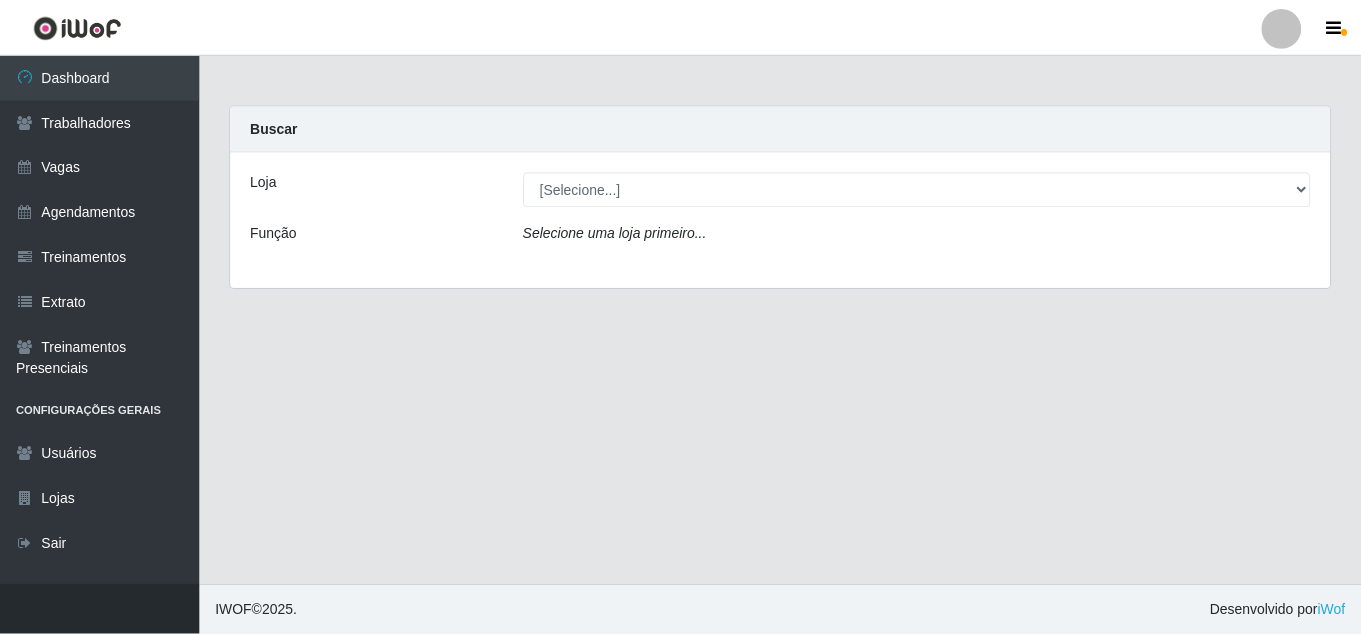 scroll, scrollTop: 0, scrollLeft: 0, axis: both 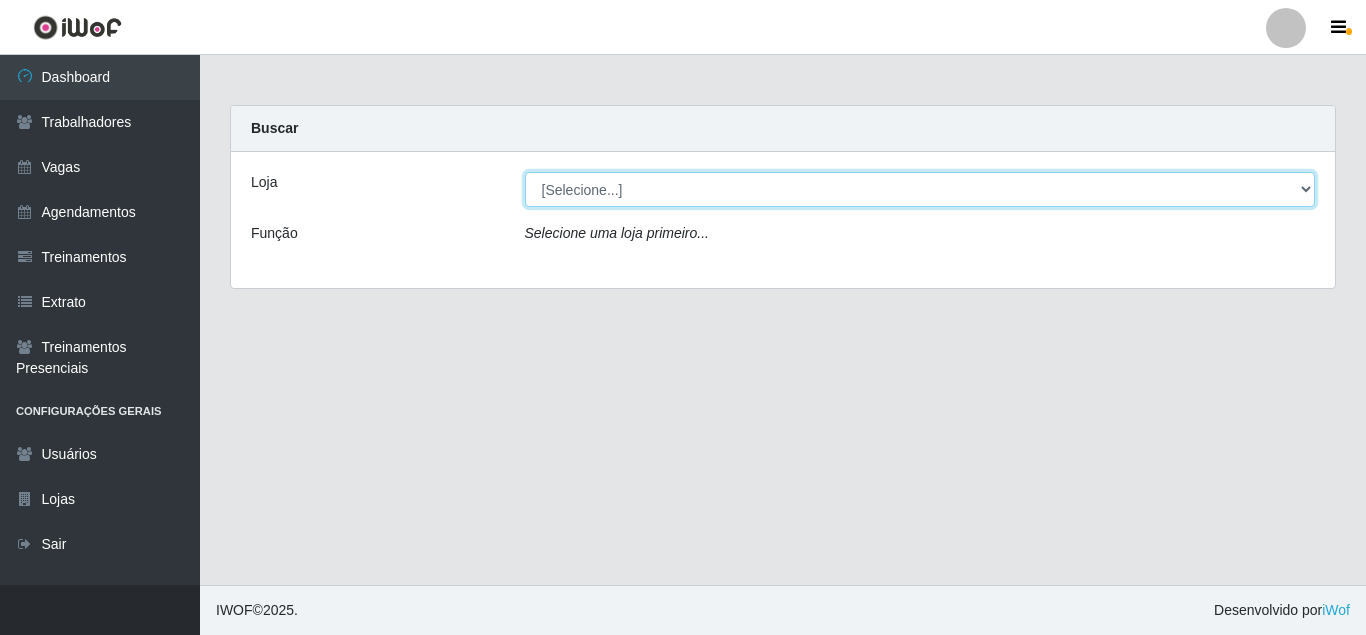 click on "[Selecione...] Divino Fogão" at bounding box center [920, 189] 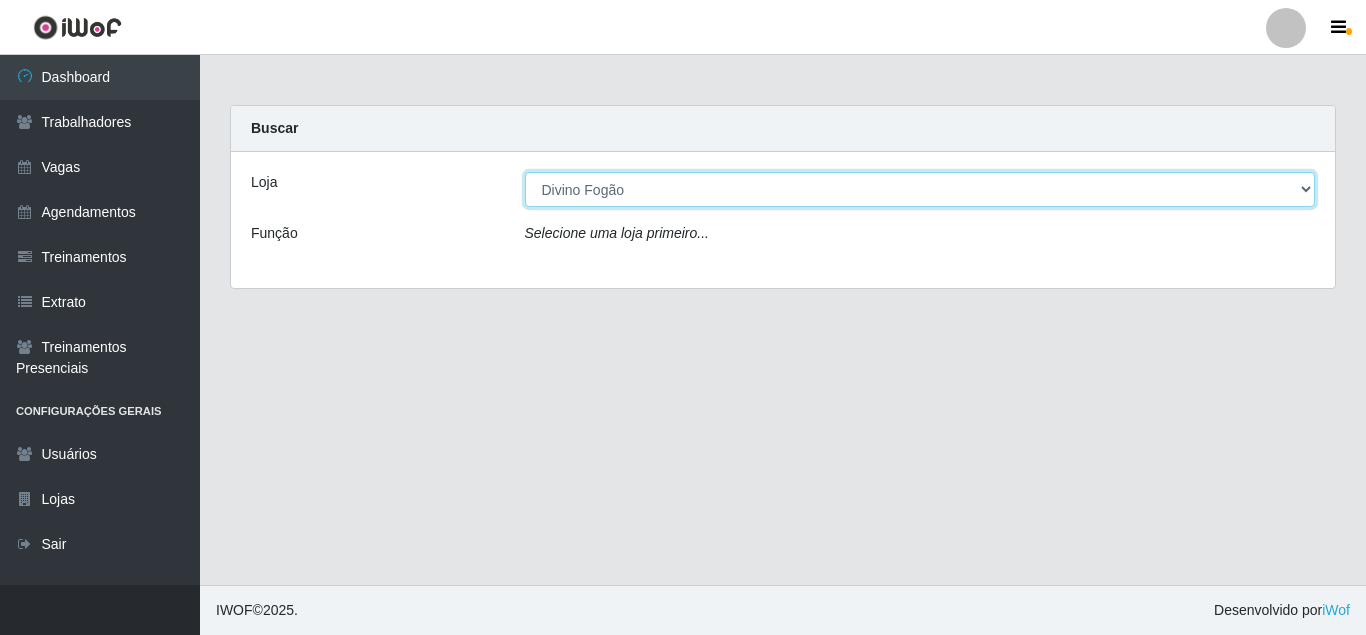 click on "[Selecione...] Divino Fogão" at bounding box center [920, 189] 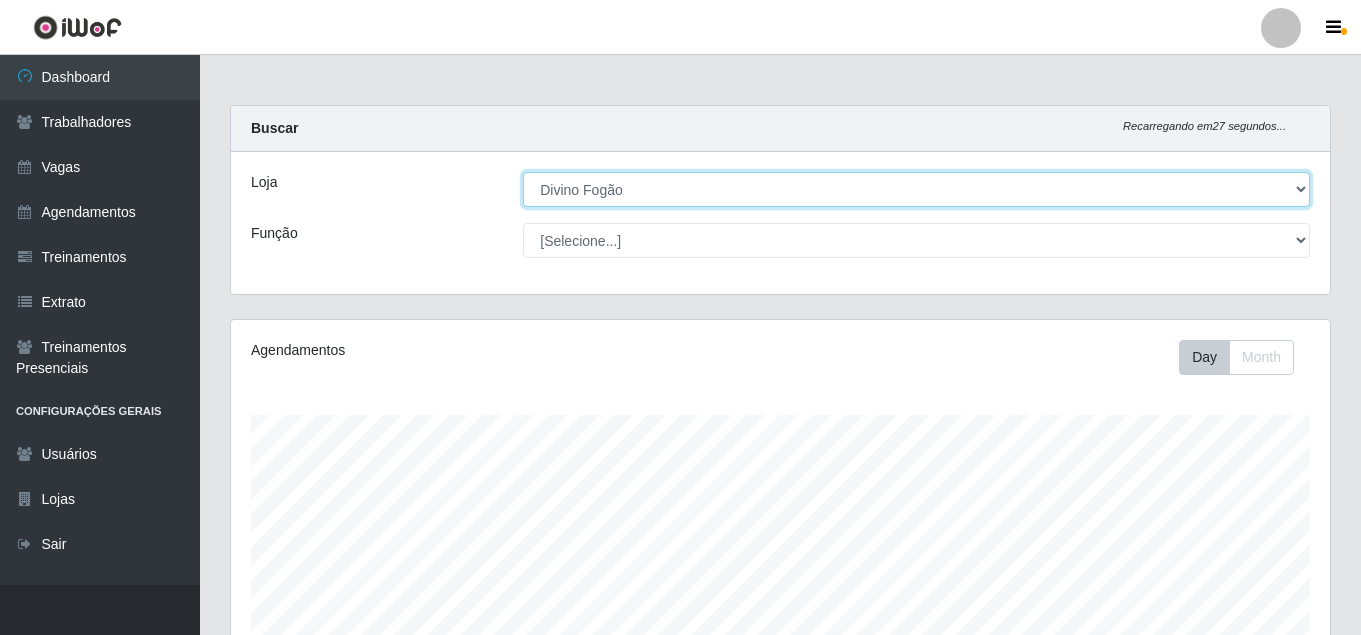 scroll, scrollTop: 999585, scrollLeft: 998901, axis: both 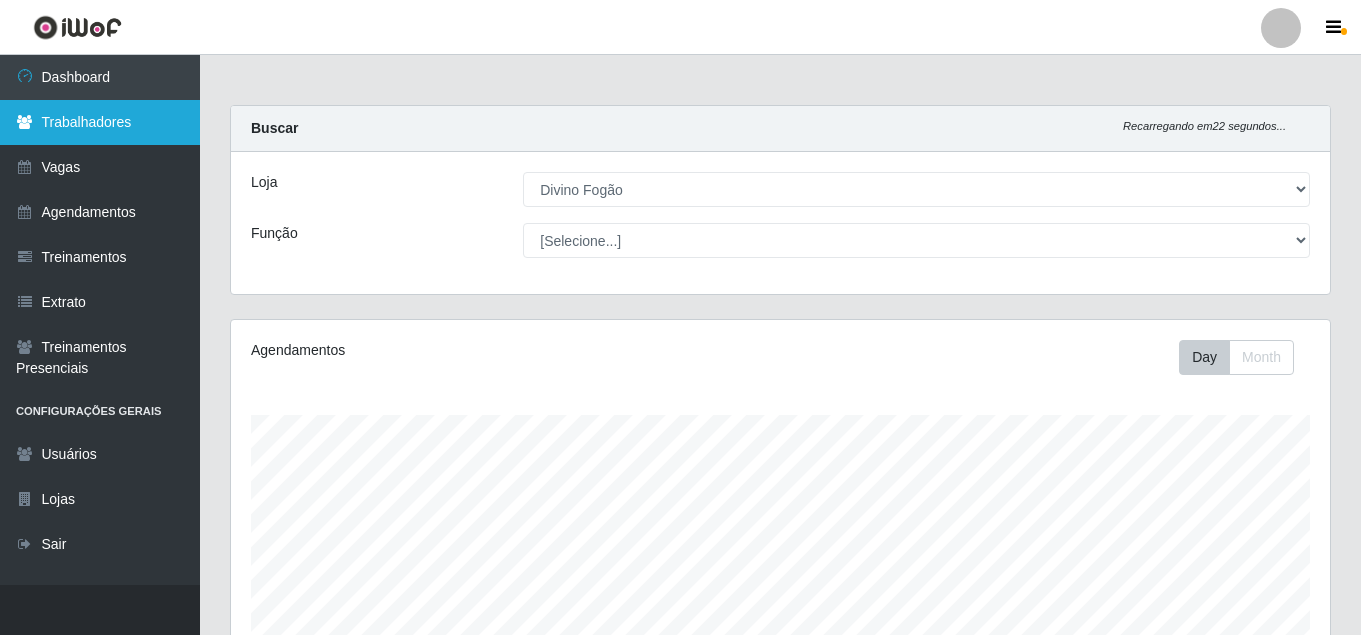 click on "Trabalhadores" at bounding box center (100, 122) 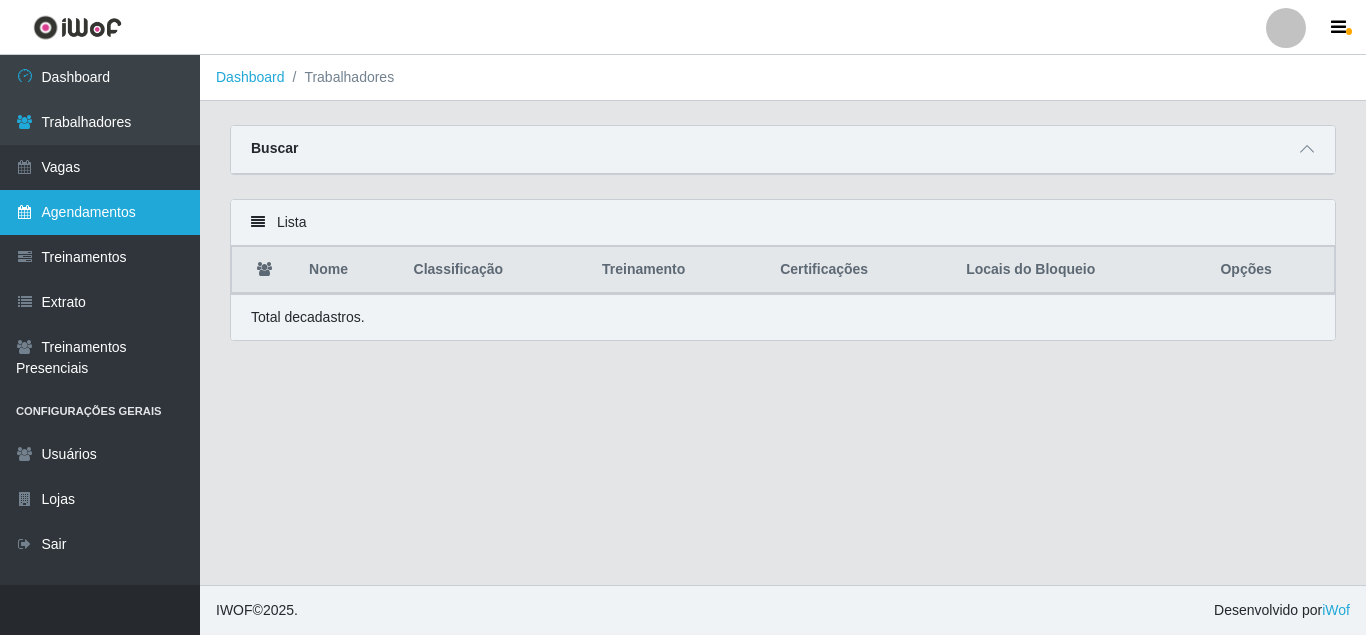 click on "Agendamentos" at bounding box center [100, 212] 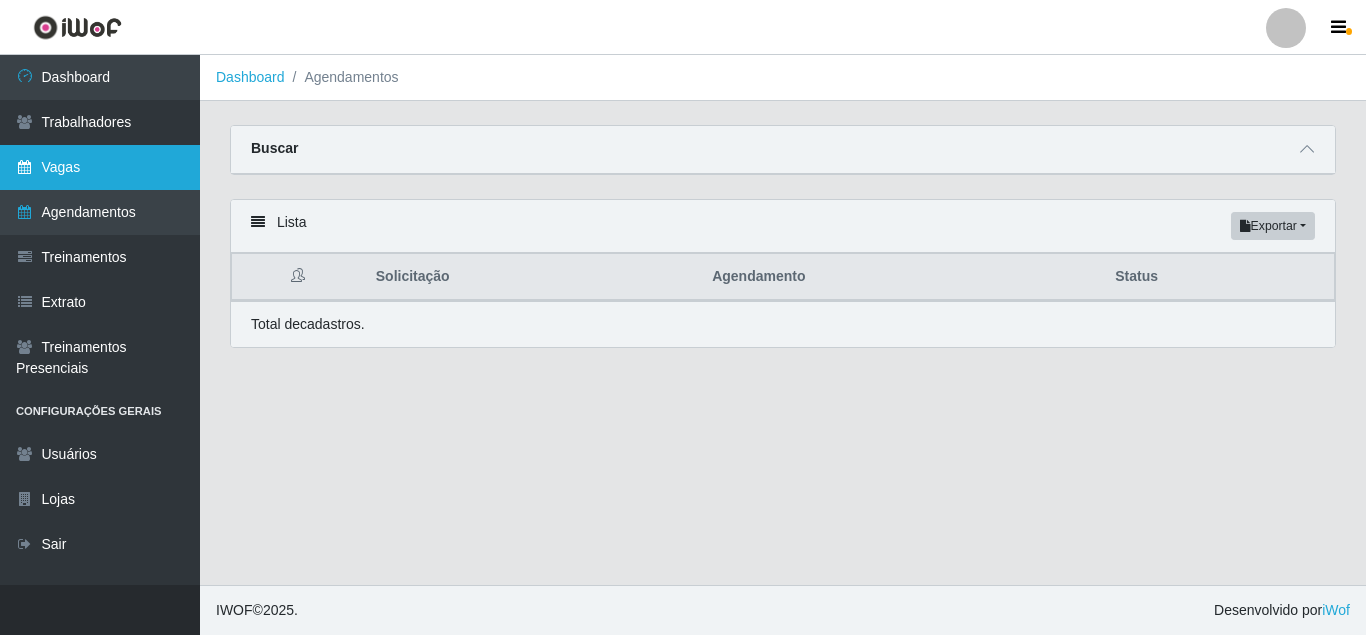 click on "Vagas" at bounding box center [100, 167] 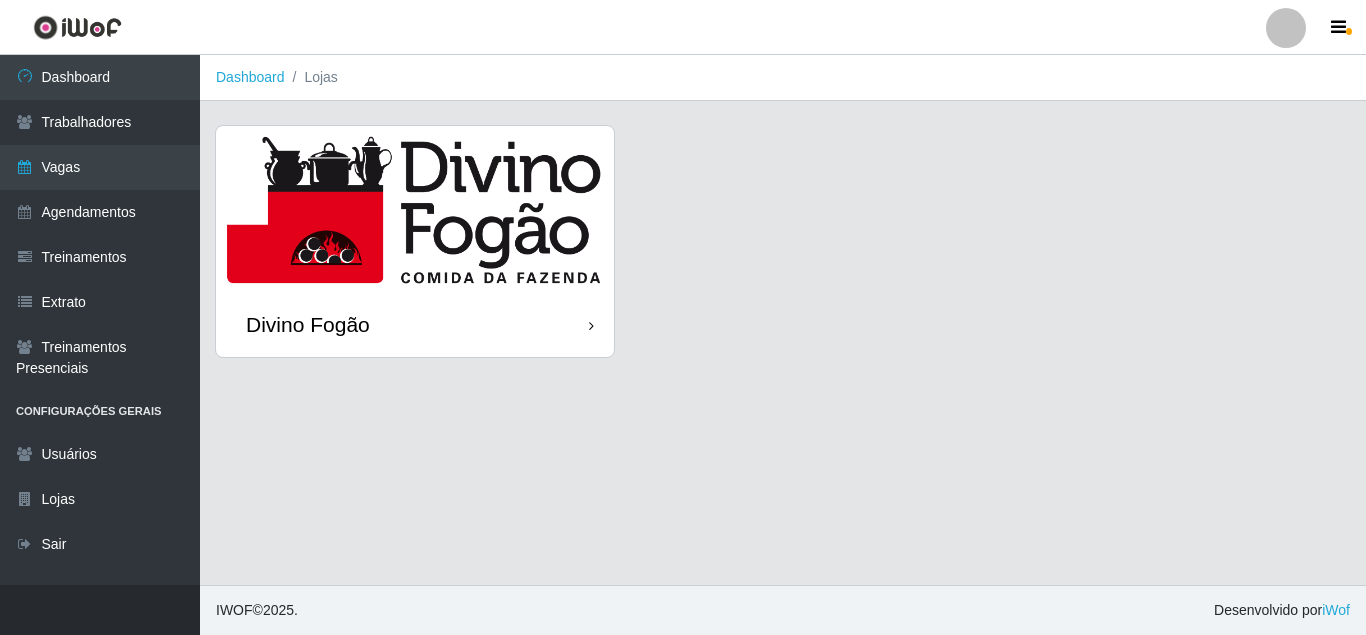 click at bounding box center (415, 209) 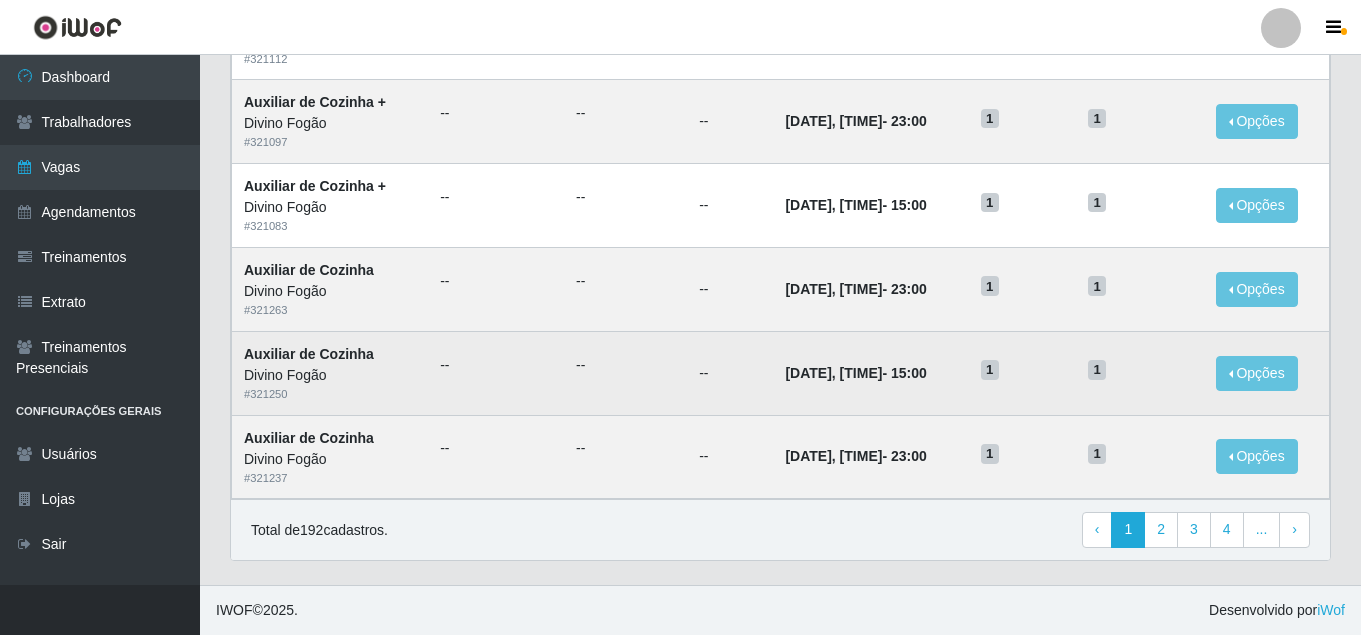 scroll, scrollTop: 1060, scrollLeft: 0, axis: vertical 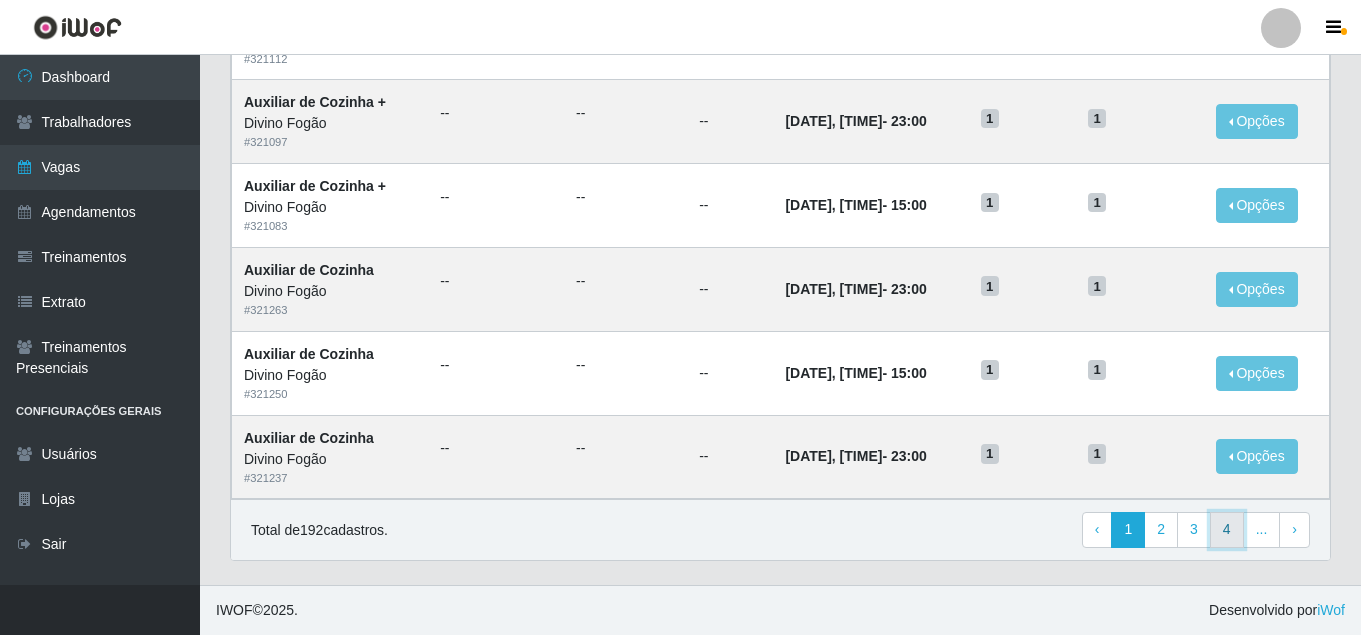 click on "4" at bounding box center (1227, 530) 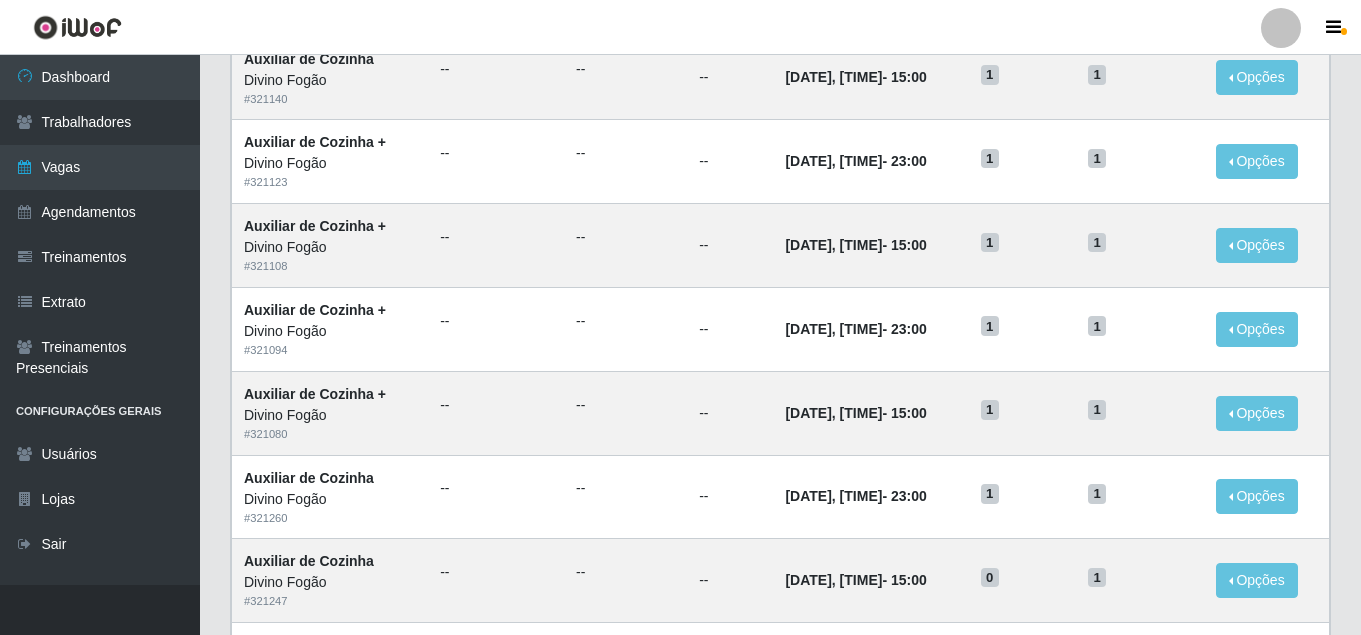 scroll, scrollTop: 1060, scrollLeft: 0, axis: vertical 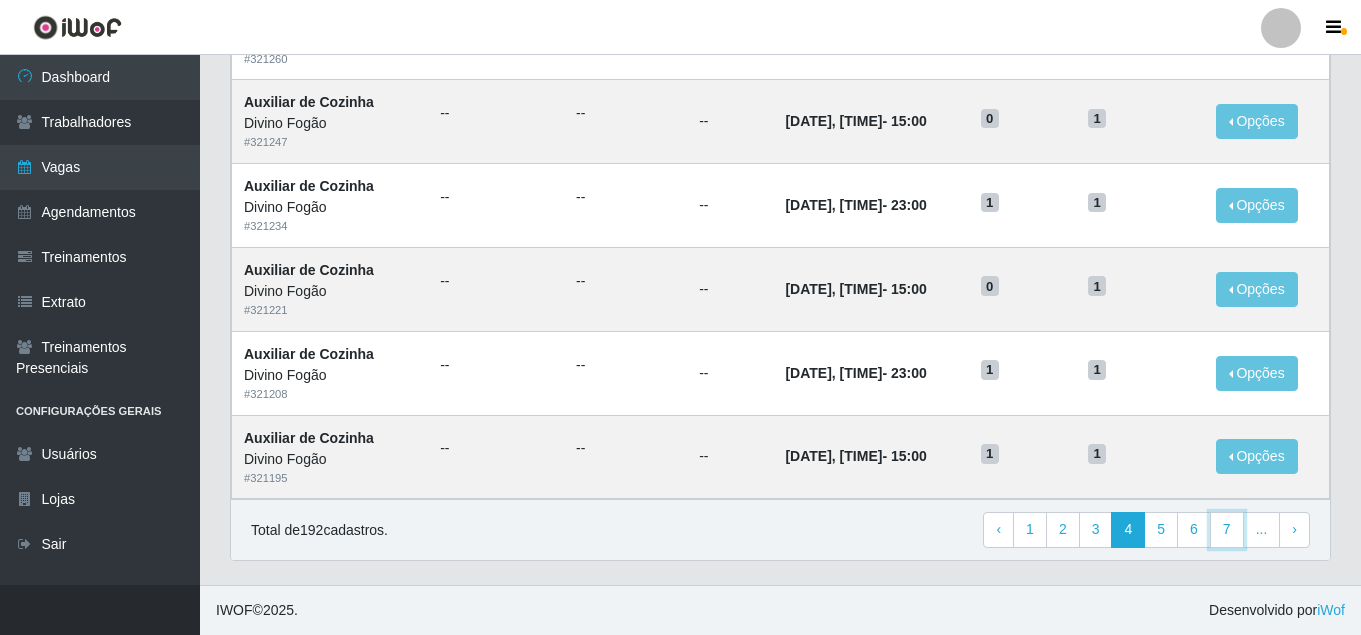 click on "7" at bounding box center (1227, 530) 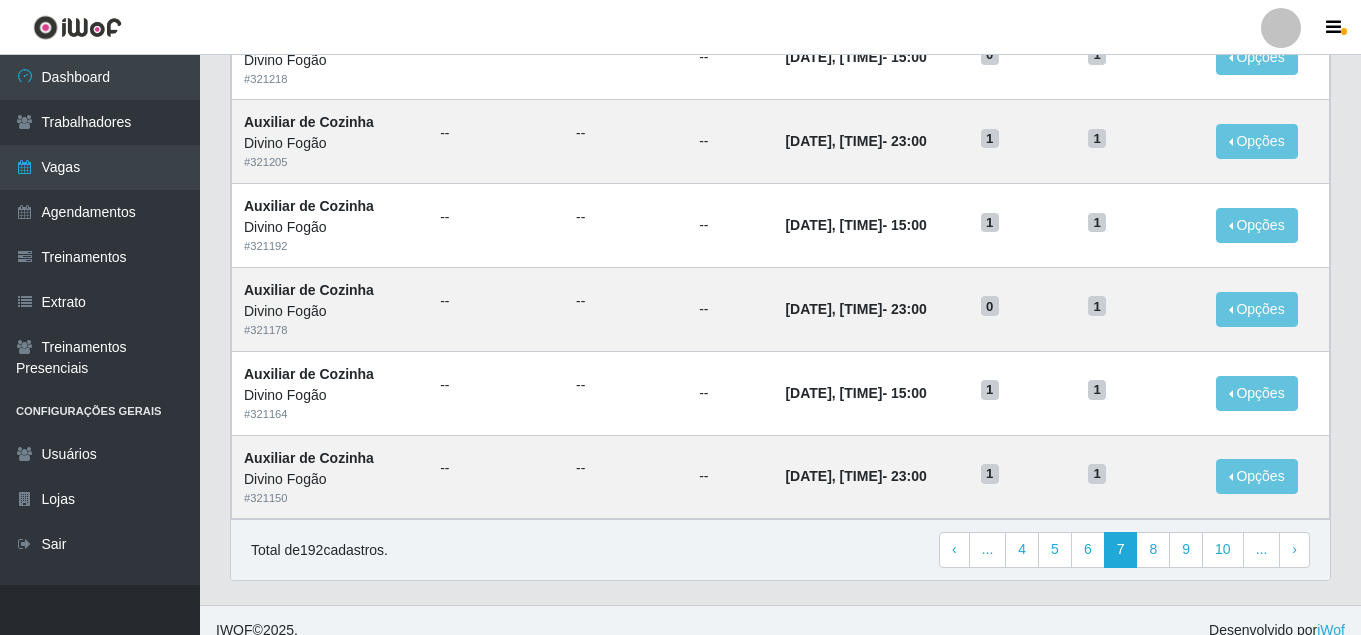 scroll, scrollTop: 1060, scrollLeft: 0, axis: vertical 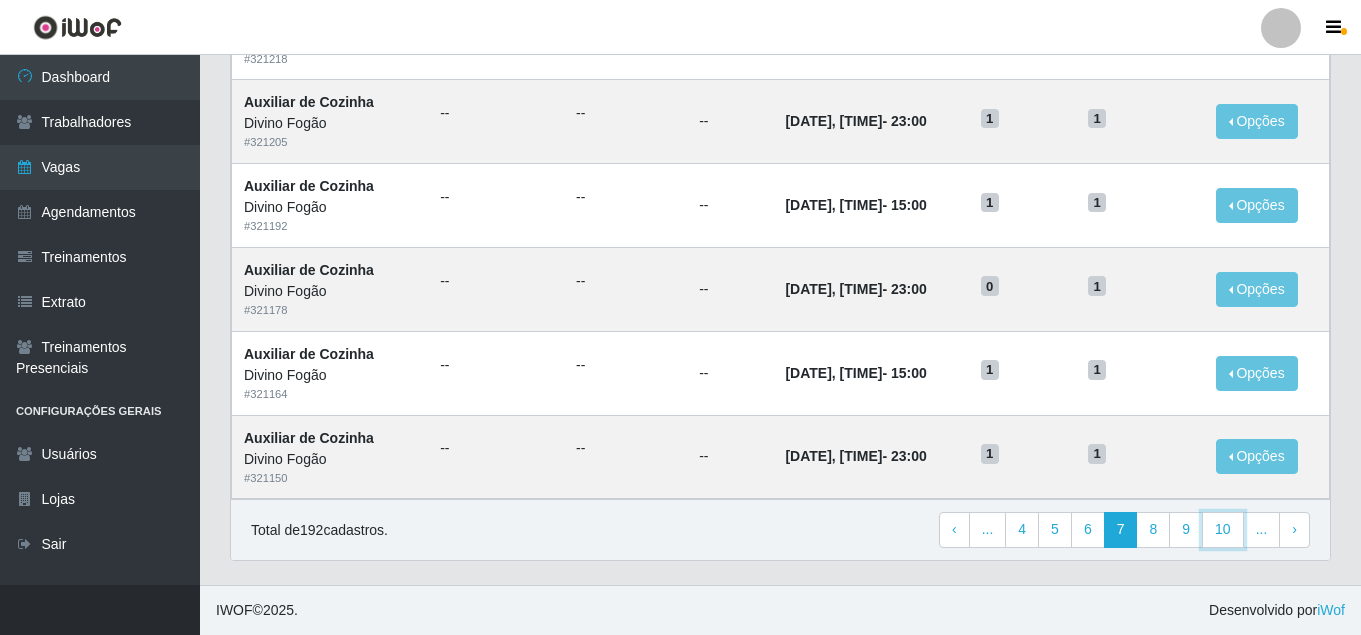 click on "10" at bounding box center [1223, 530] 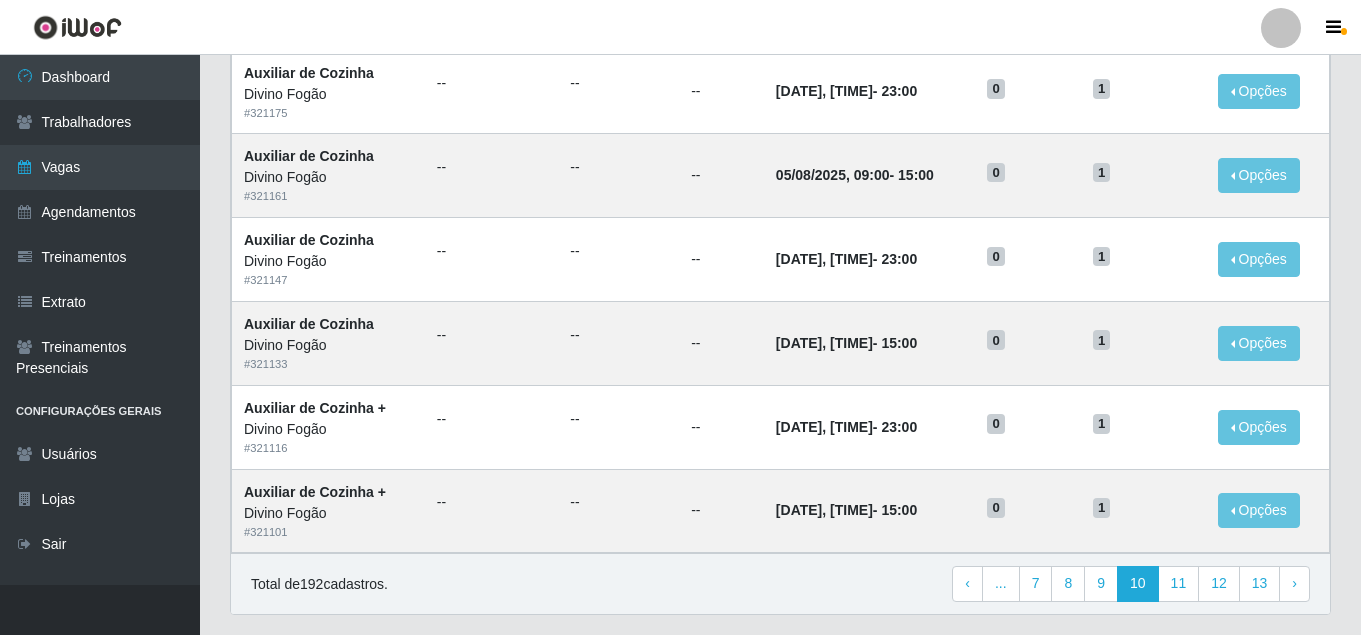 scroll, scrollTop: 1060, scrollLeft: 0, axis: vertical 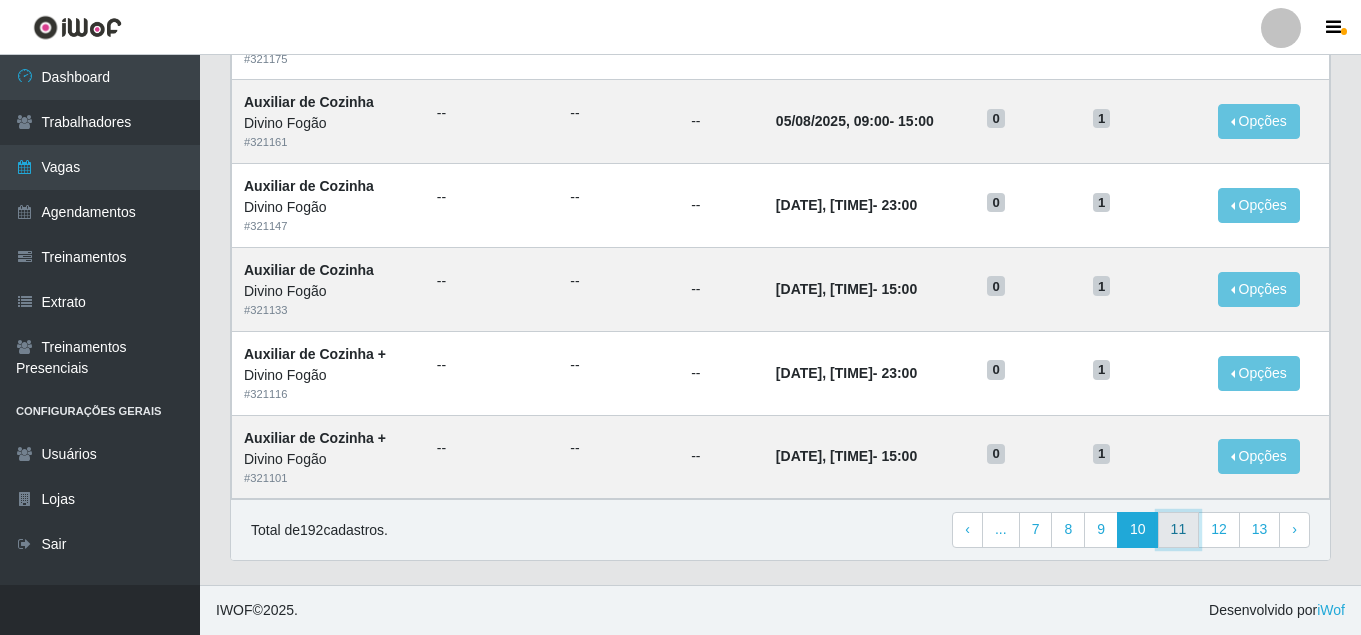 click on "11" at bounding box center (1179, 530) 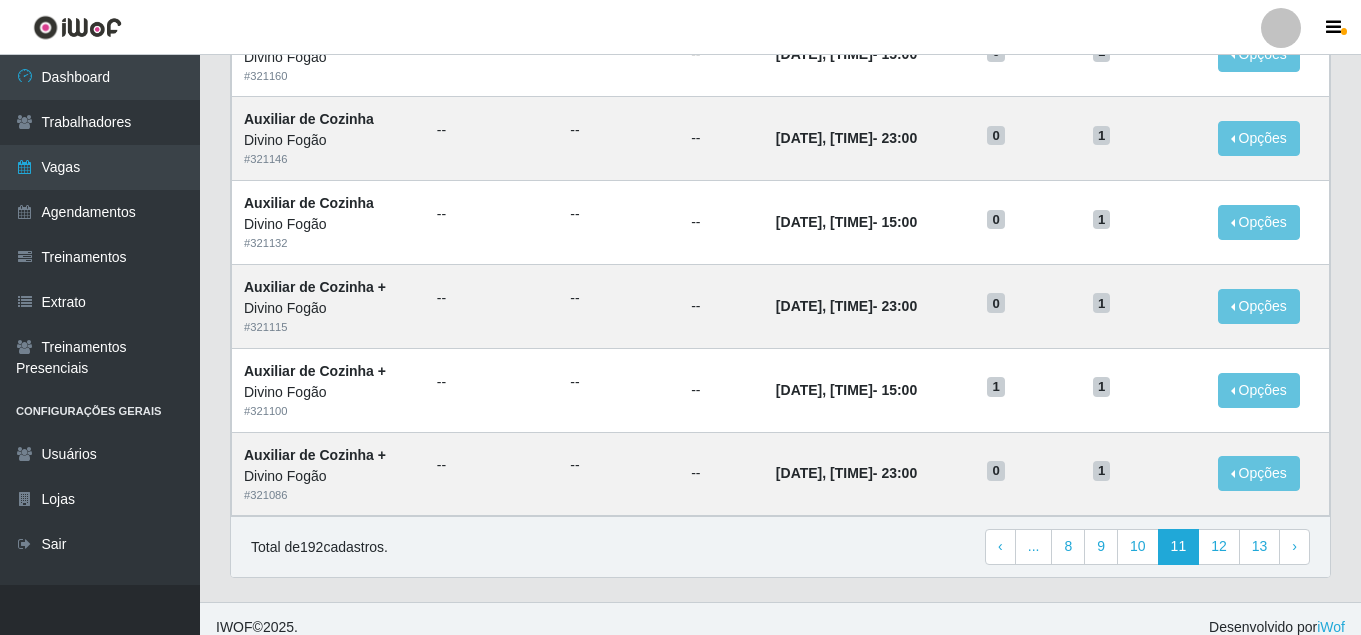 scroll, scrollTop: 1060, scrollLeft: 0, axis: vertical 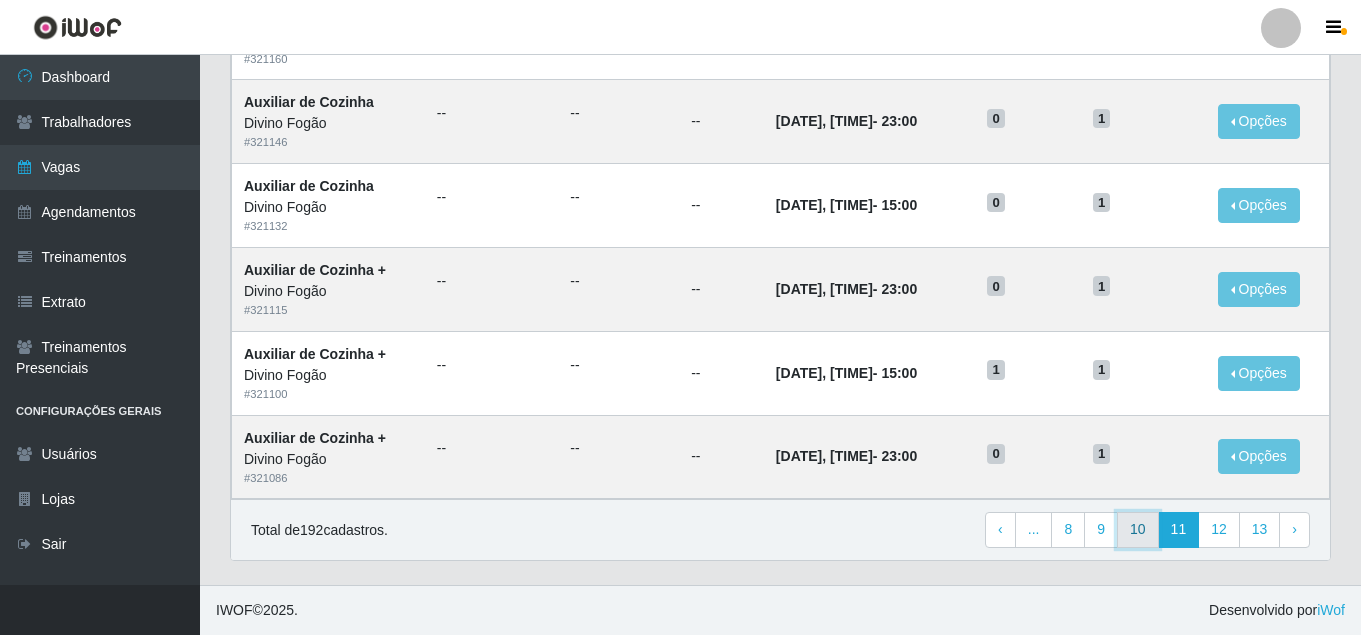 click on "10" at bounding box center [1138, 530] 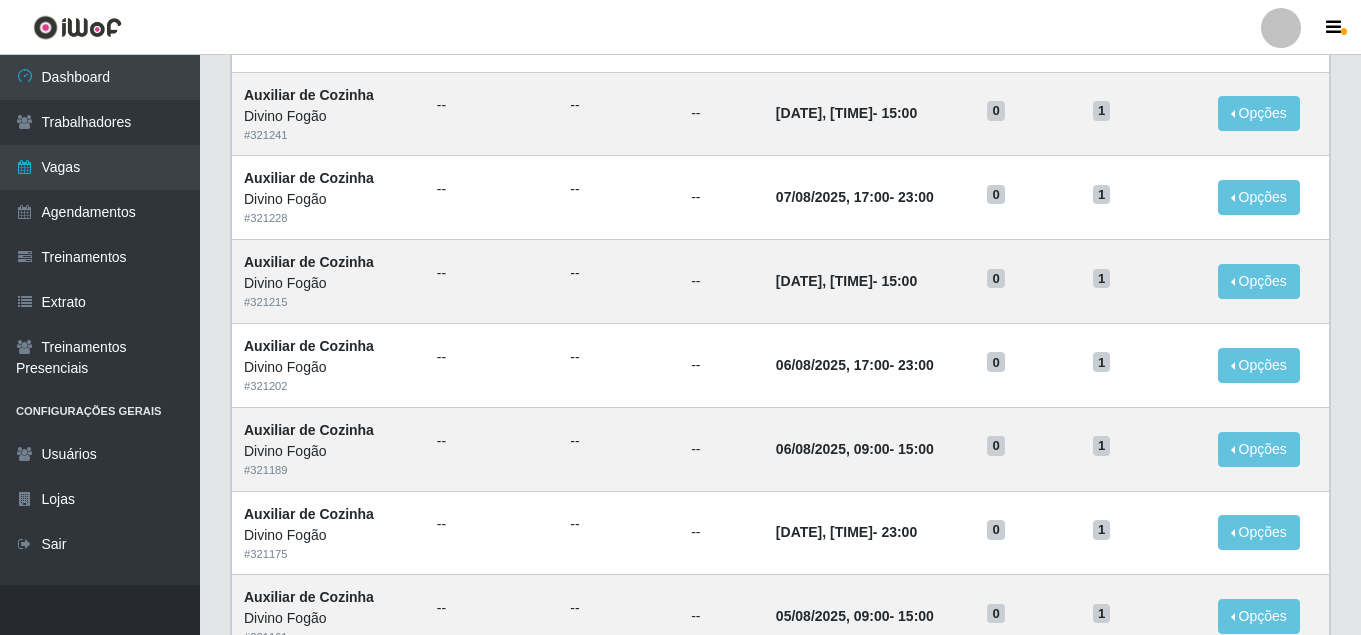 scroll, scrollTop: 600, scrollLeft: 0, axis: vertical 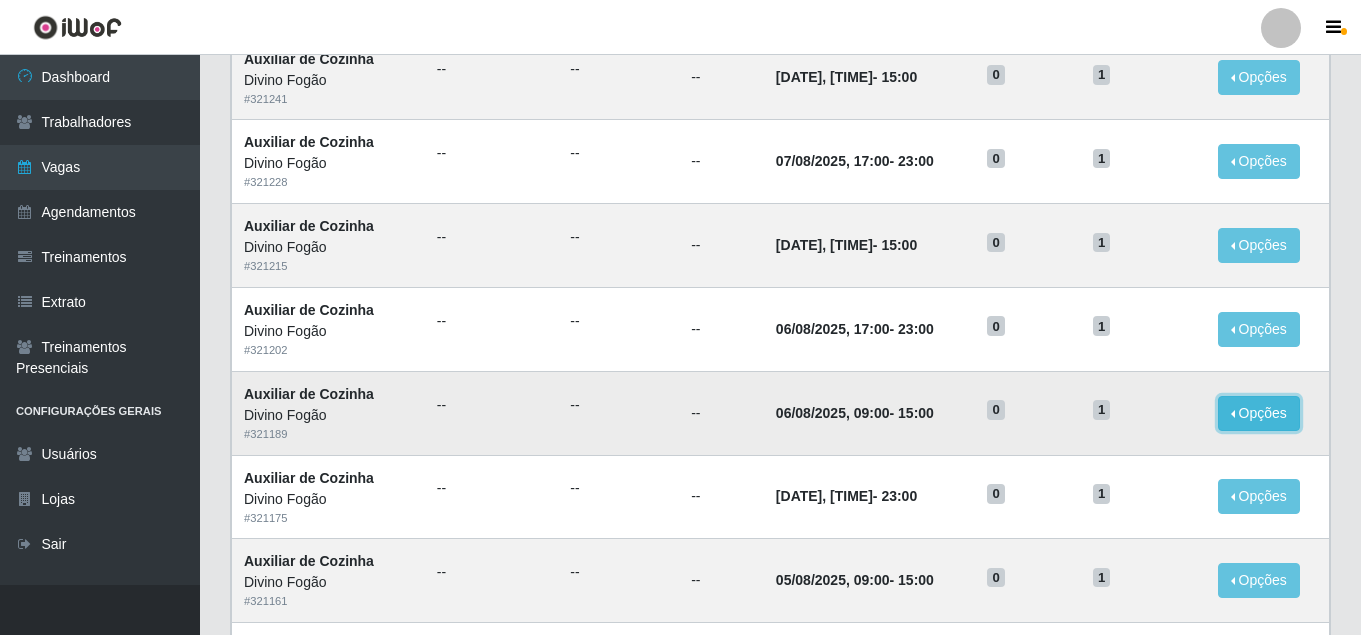 click on "Opções" at bounding box center [1259, 413] 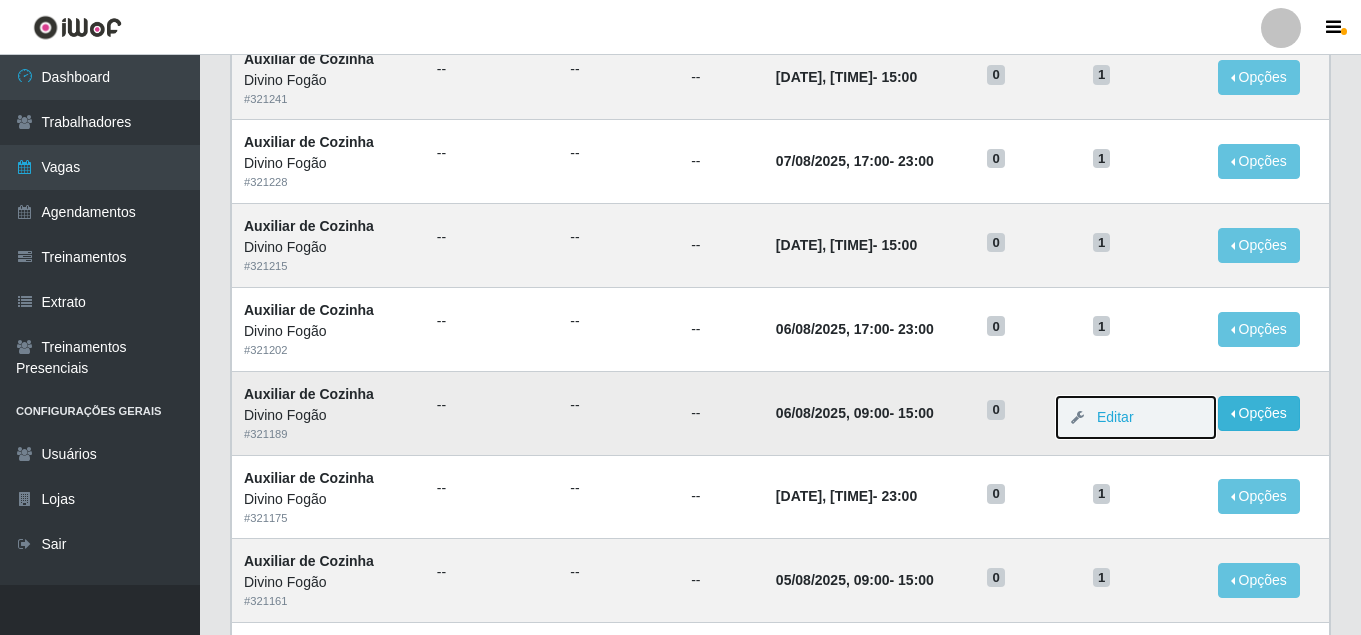 click on "Editar" at bounding box center (1136, 417) 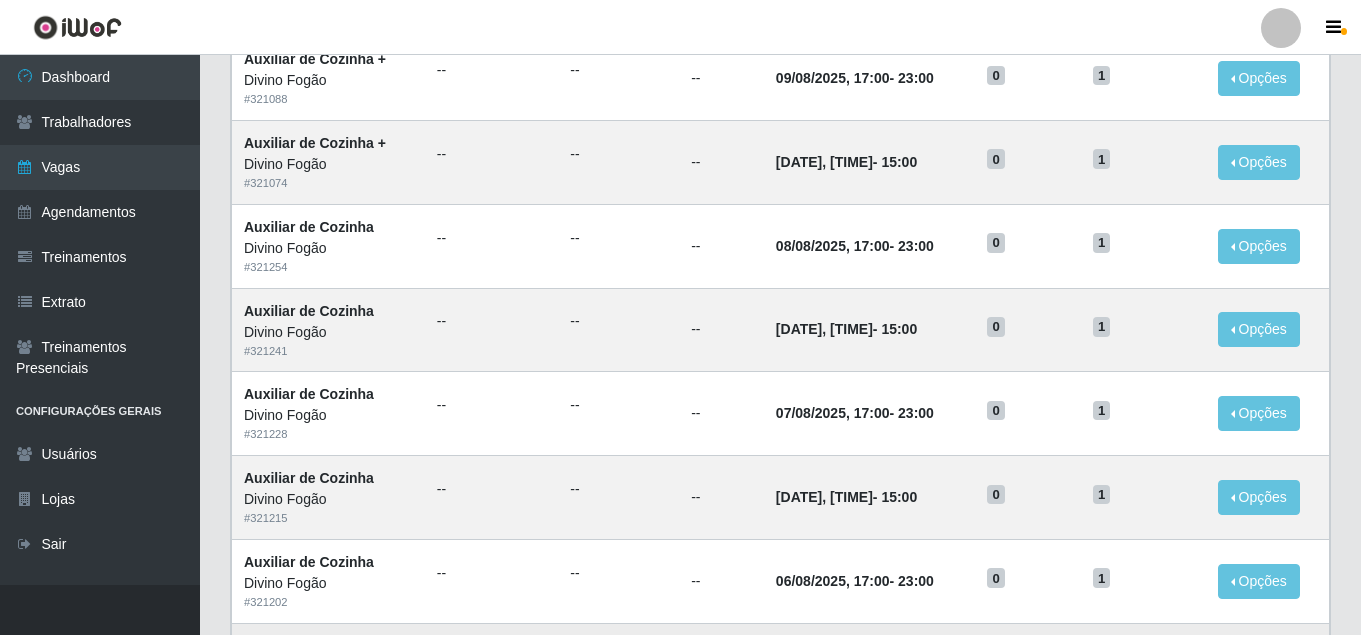 scroll, scrollTop: 0, scrollLeft: 0, axis: both 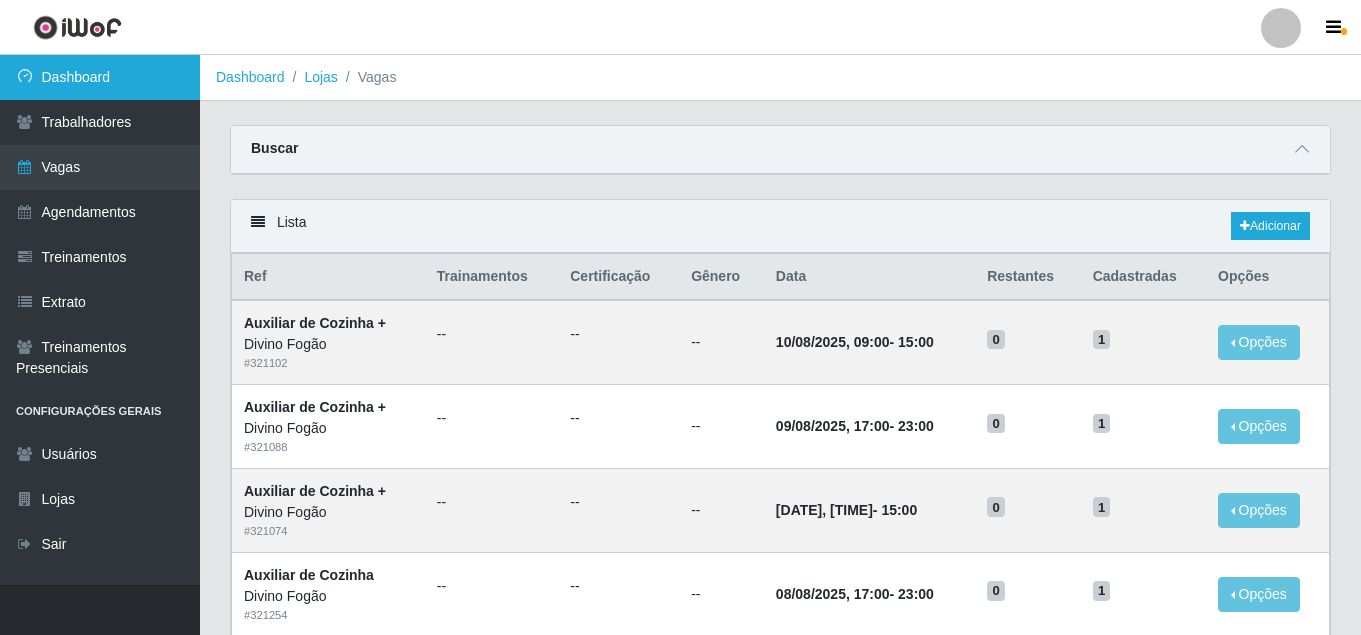 click on "Dashboard" at bounding box center [100, 77] 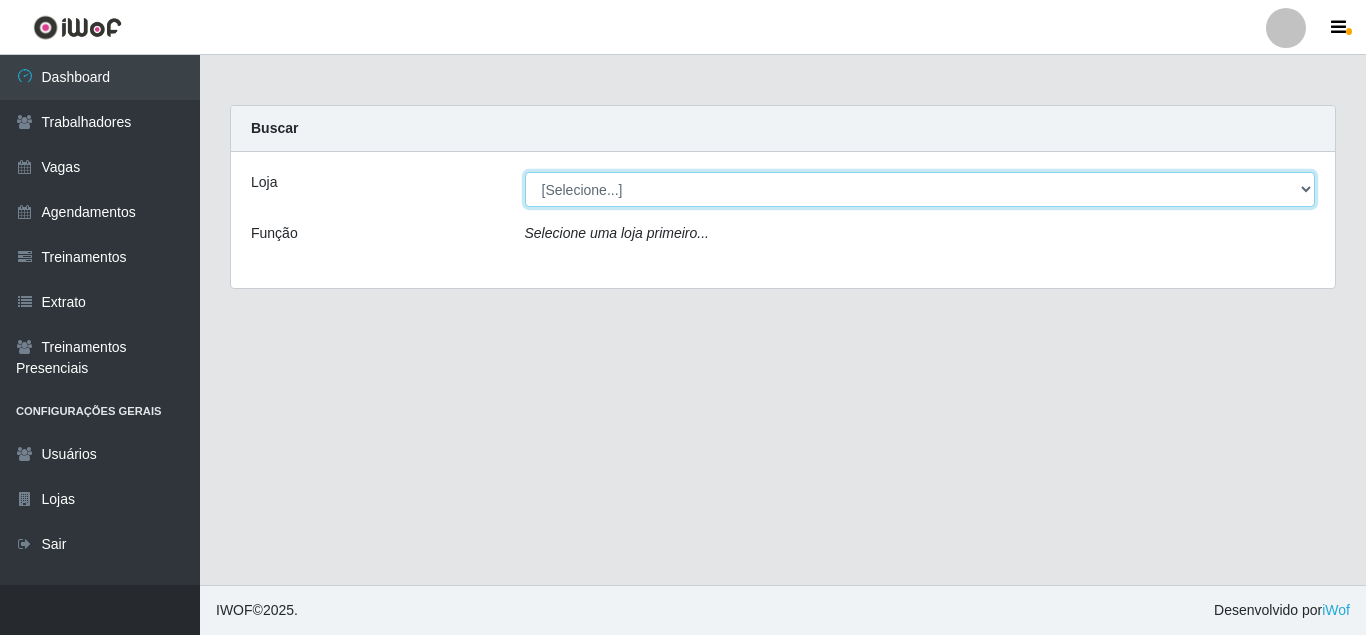 click on "[Selecione...] Divino Fogão" at bounding box center [920, 189] 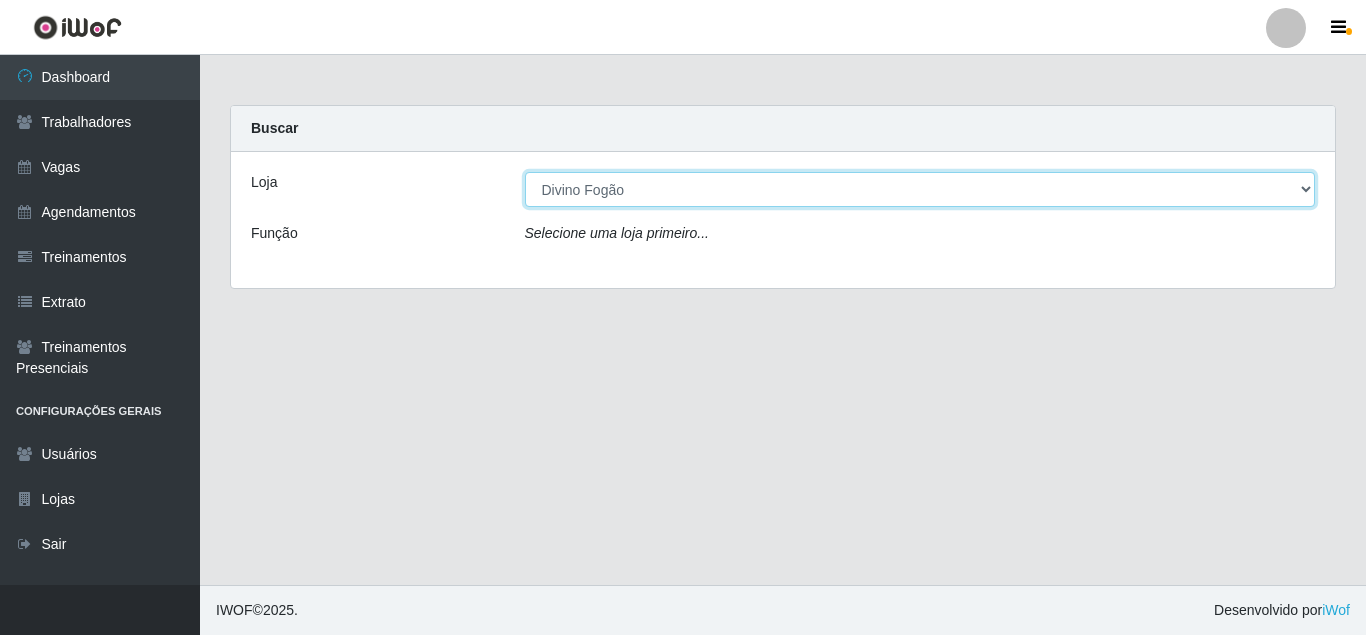 click on "[Selecione...] Divino Fogão" at bounding box center (920, 189) 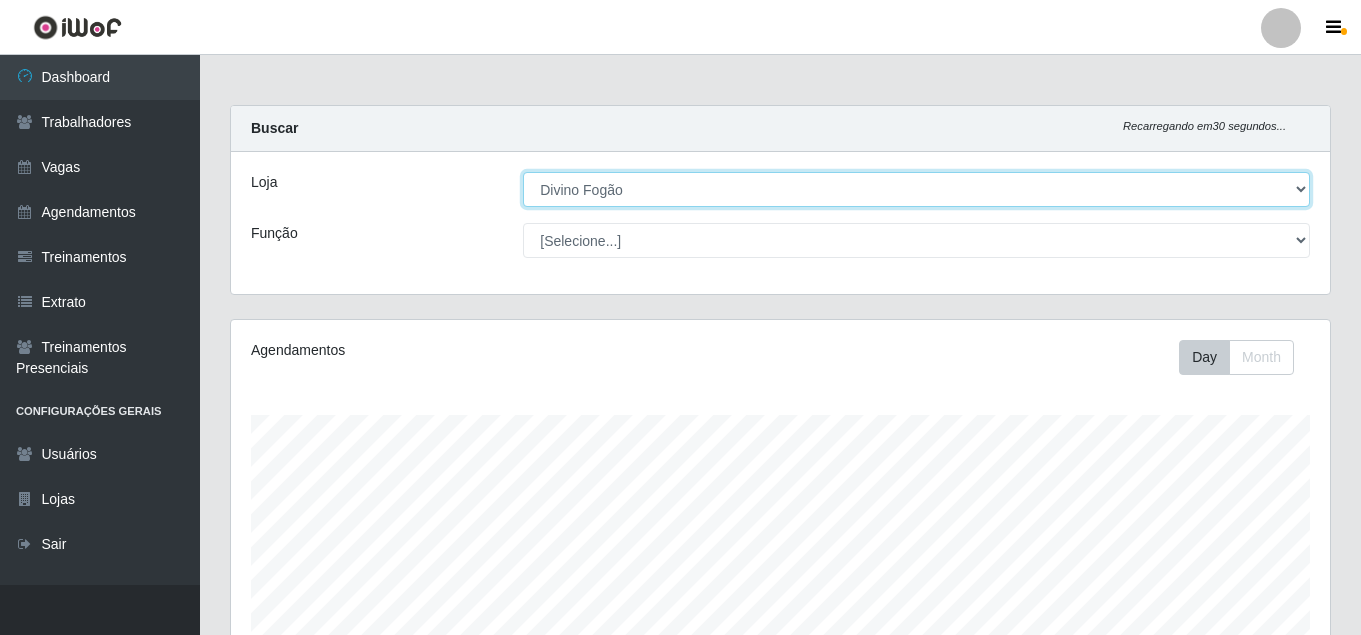 scroll, scrollTop: 999585, scrollLeft: 998901, axis: both 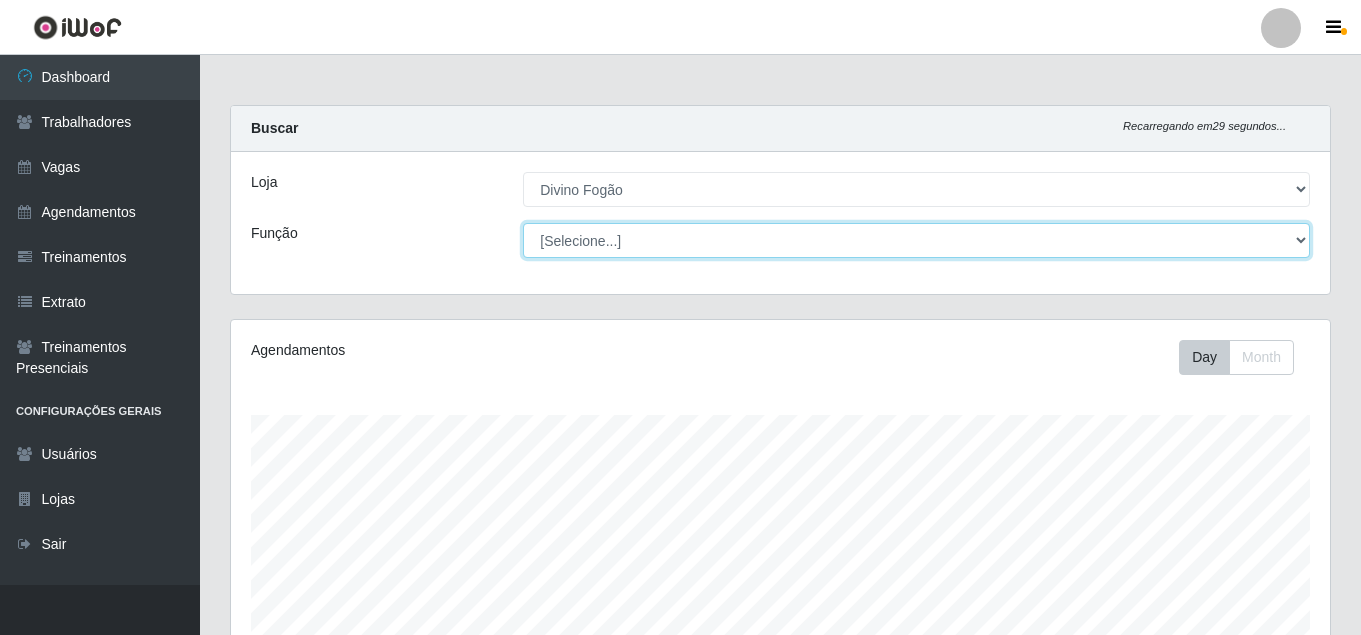 click on "[Selecione...] ASG ASG + ASG ++ Auxiliar de Cozinha Auxiliar de Cozinha + Auxiliar de Cozinha ++" at bounding box center (916, 240) 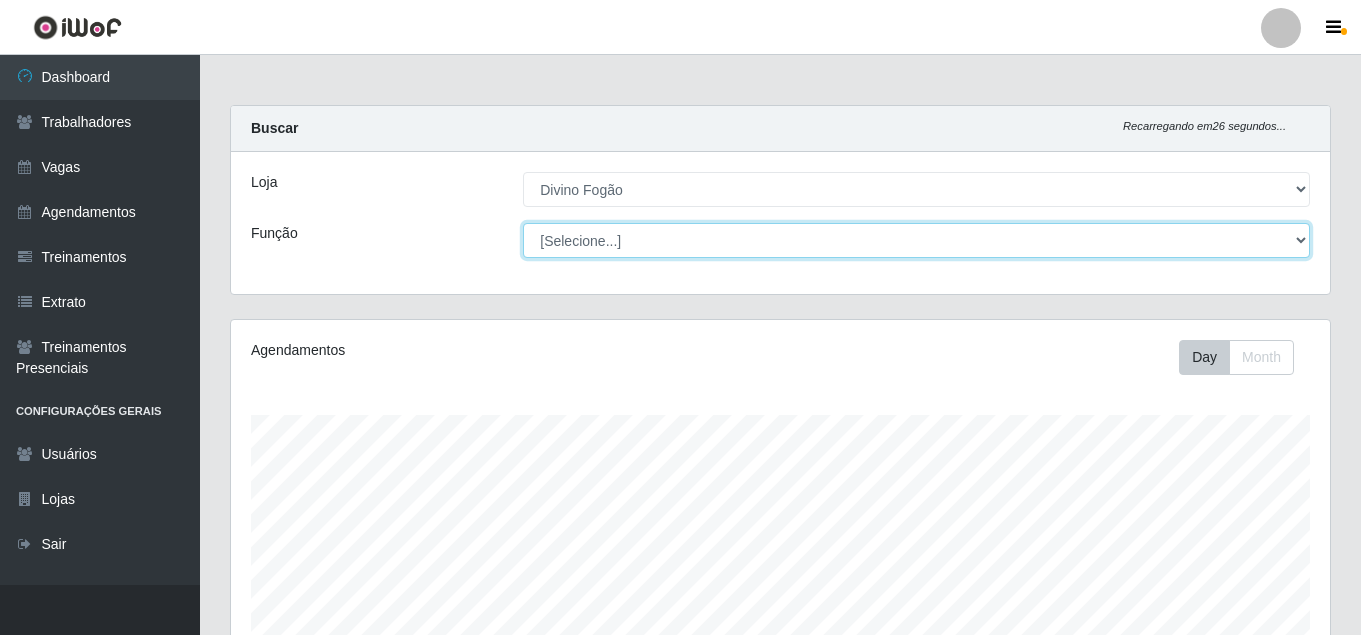 select on "9" 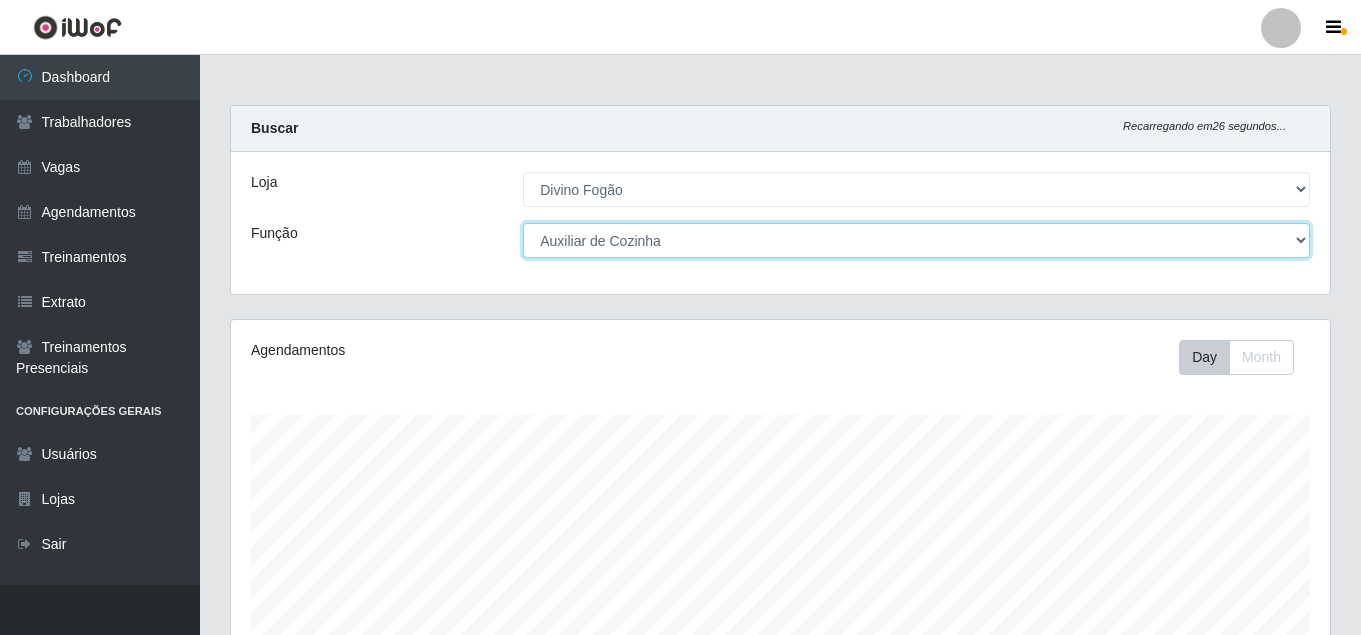 click on "[Selecione...] ASG ASG + ASG ++ Auxiliar de Cozinha Auxiliar de Cozinha + Auxiliar de Cozinha ++" at bounding box center [916, 240] 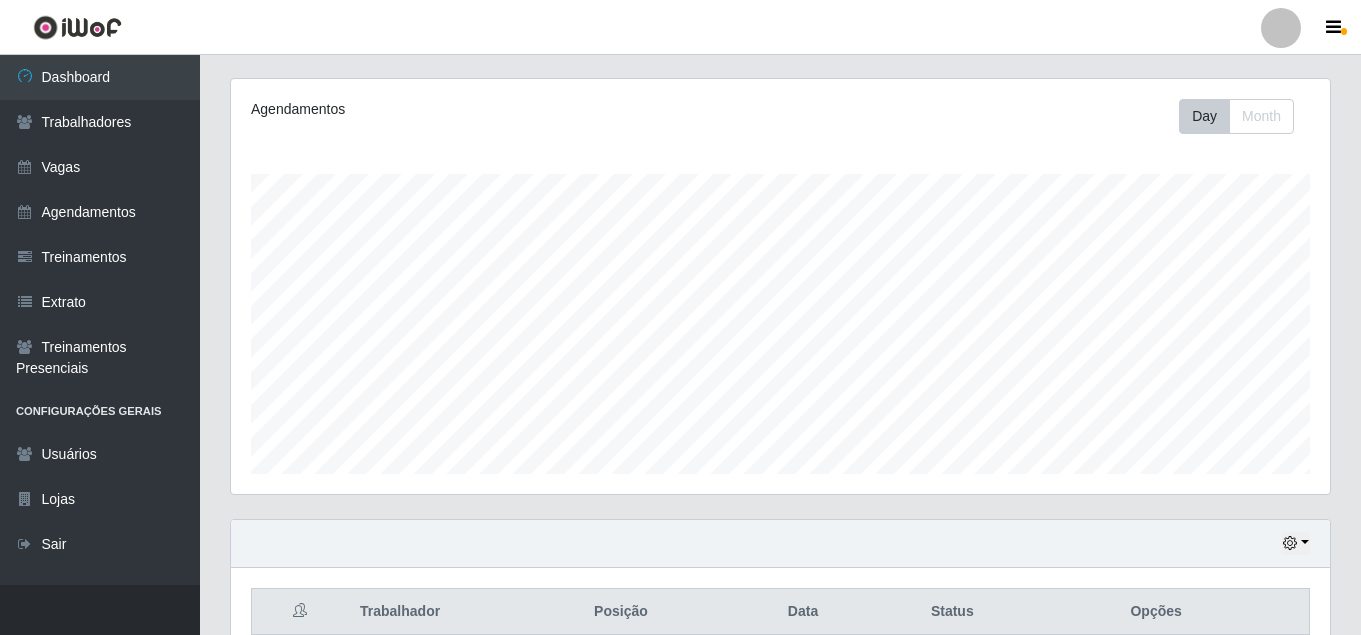 scroll, scrollTop: 0, scrollLeft: 0, axis: both 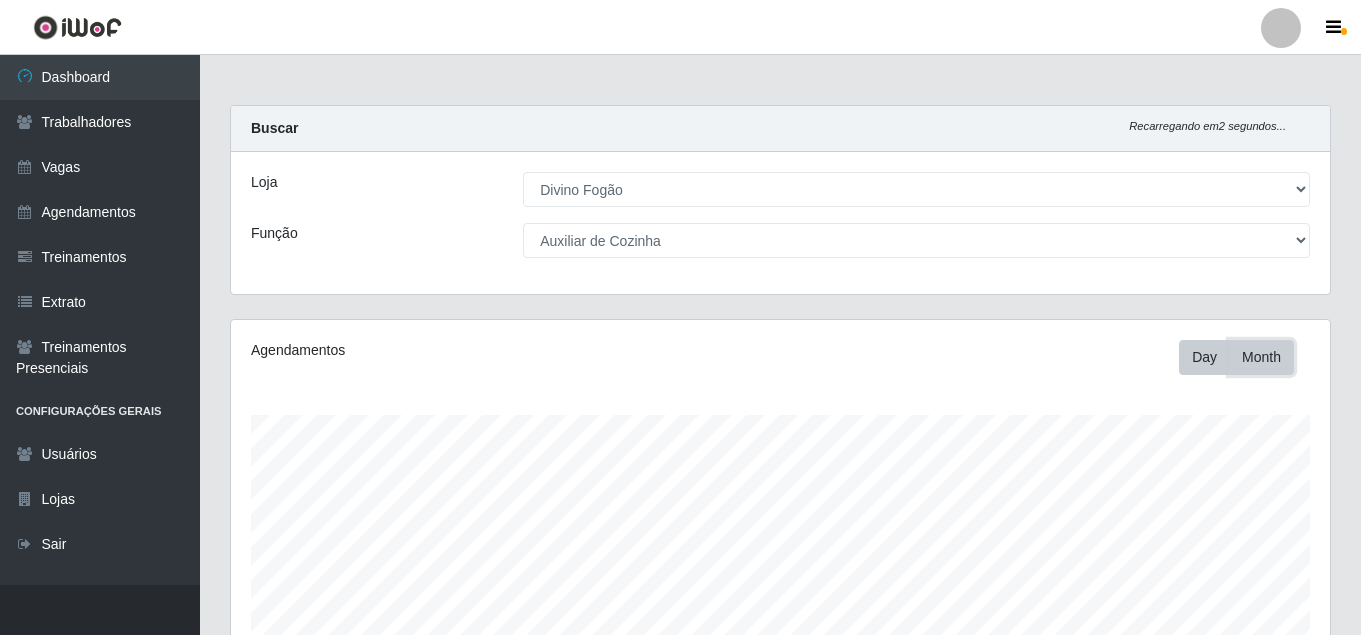 click on "Month" at bounding box center (1261, 357) 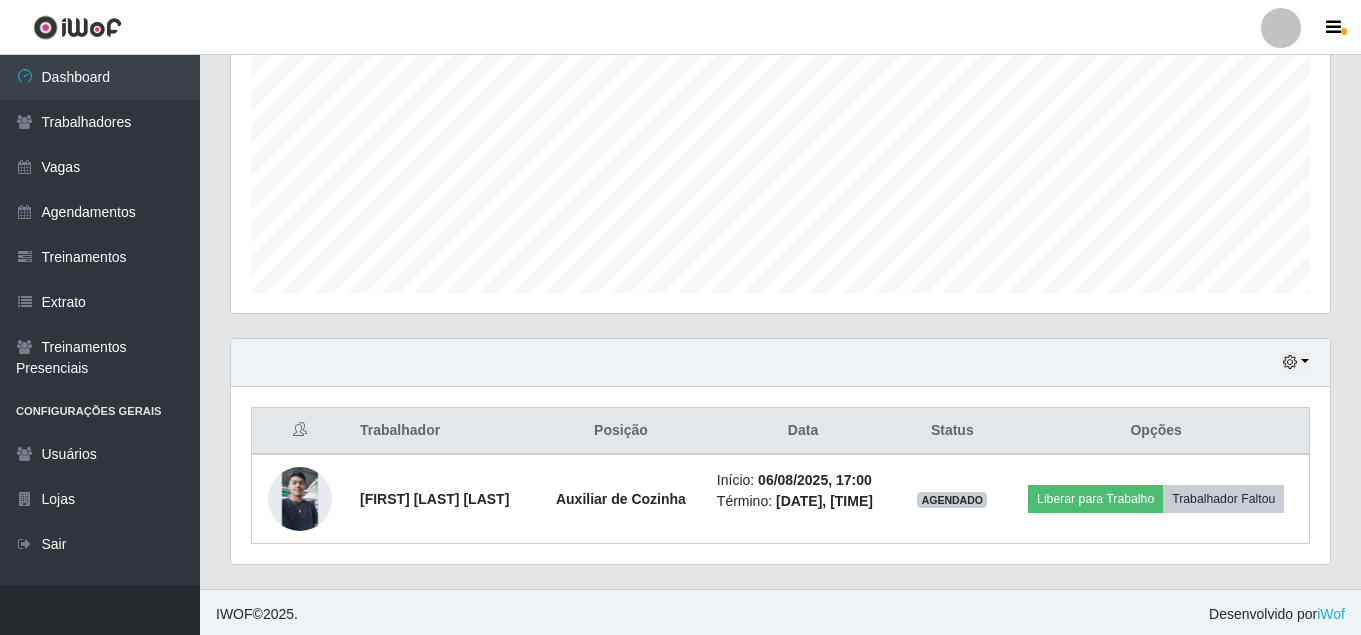 scroll, scrollTop: 426, scrollLeft: 0, axis: vertical 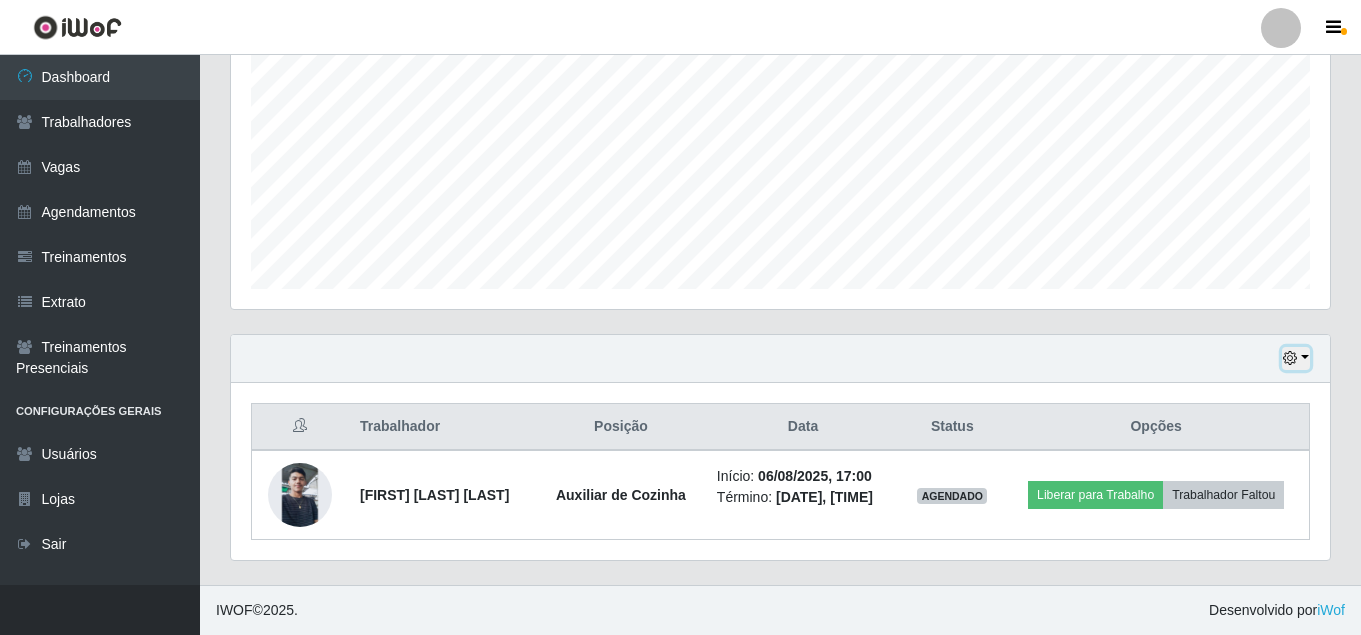 click at bounding box center (1296, 358) 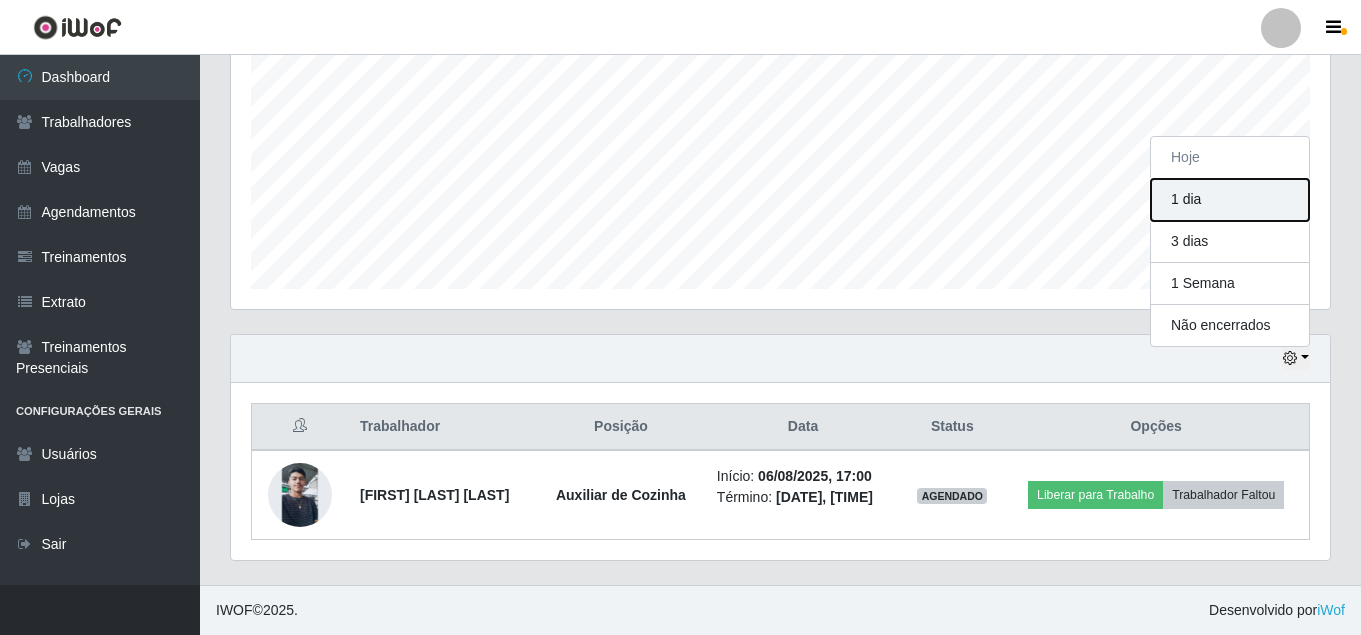 click on "1 dia" at bounding box center [1230, 200] 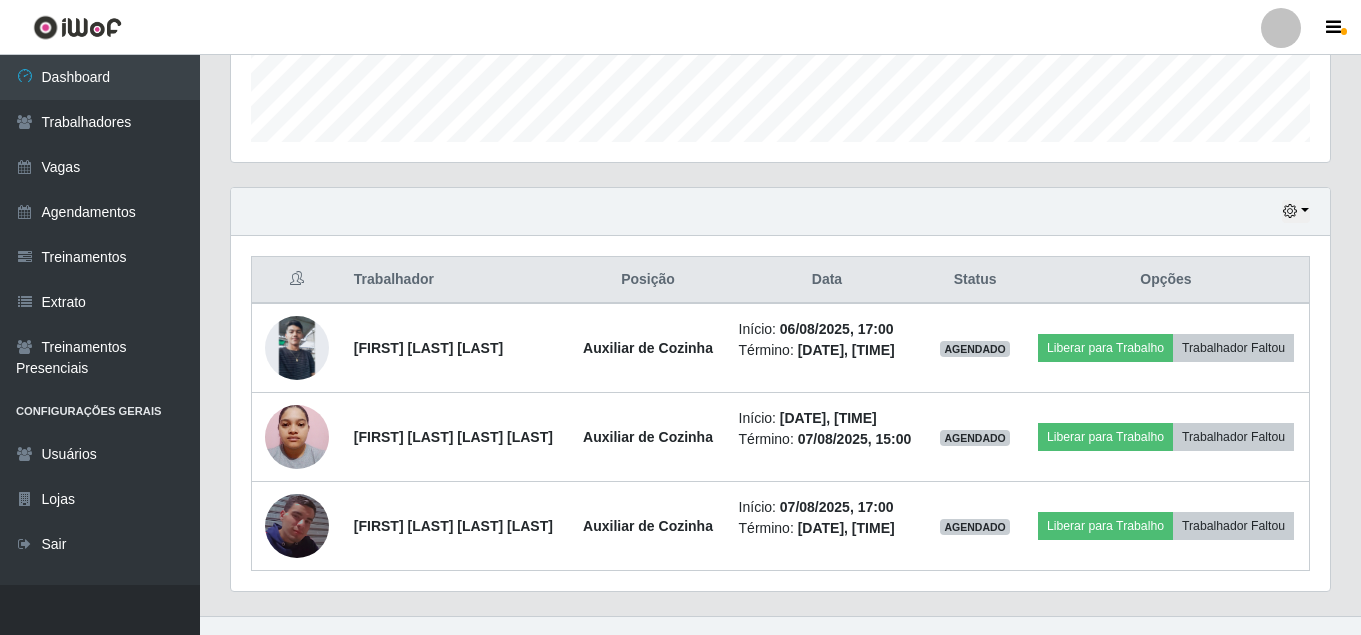 scroll, scrollTop: 604, scrollLeft: 0, axis: vertical 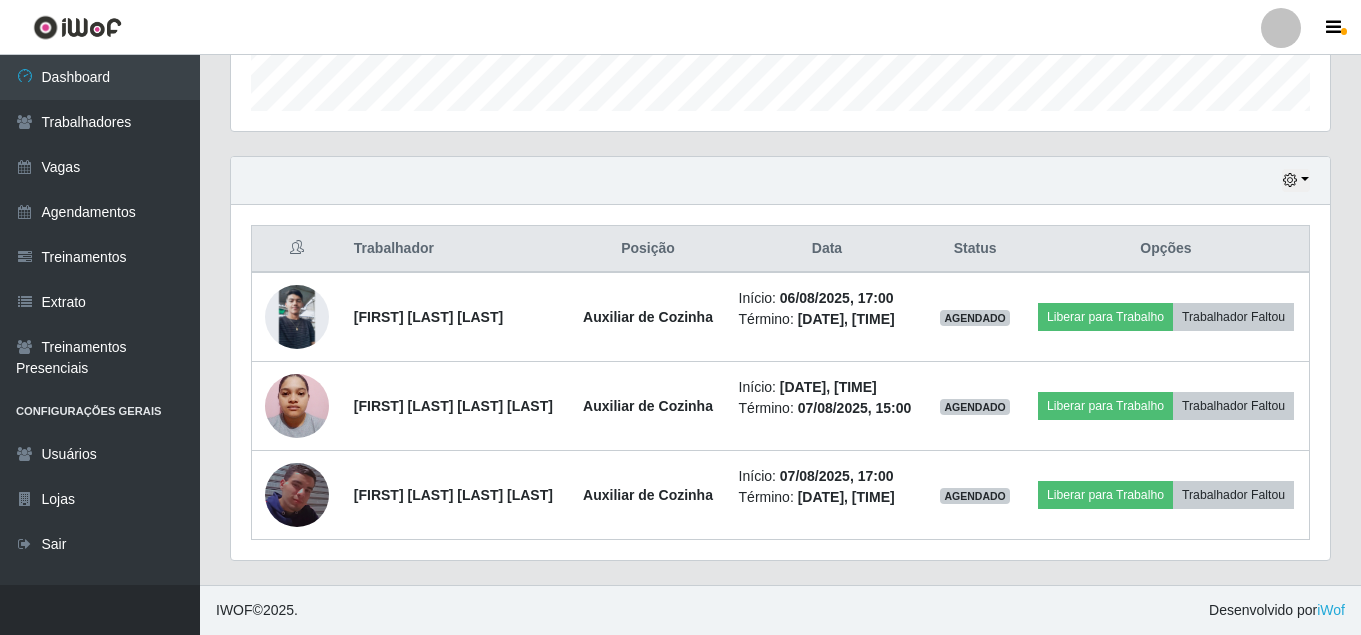 click on "Status" at bounding box center [975, 249] 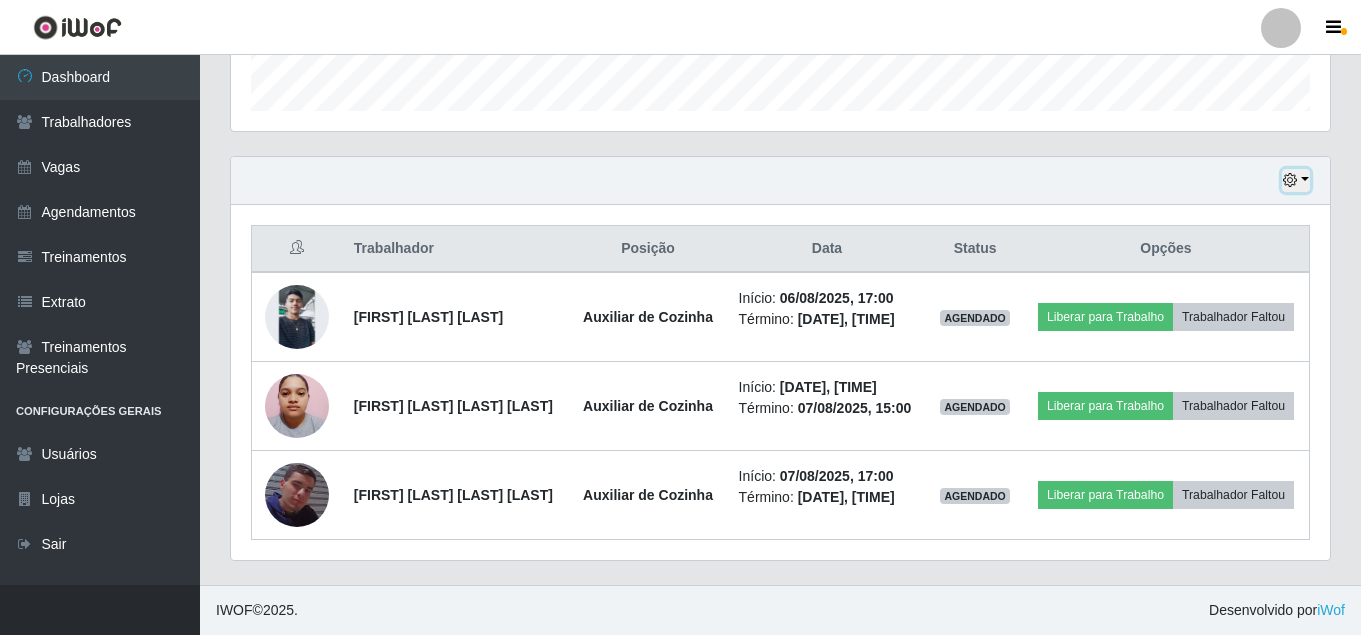 click at bounding box center (1296, 180) 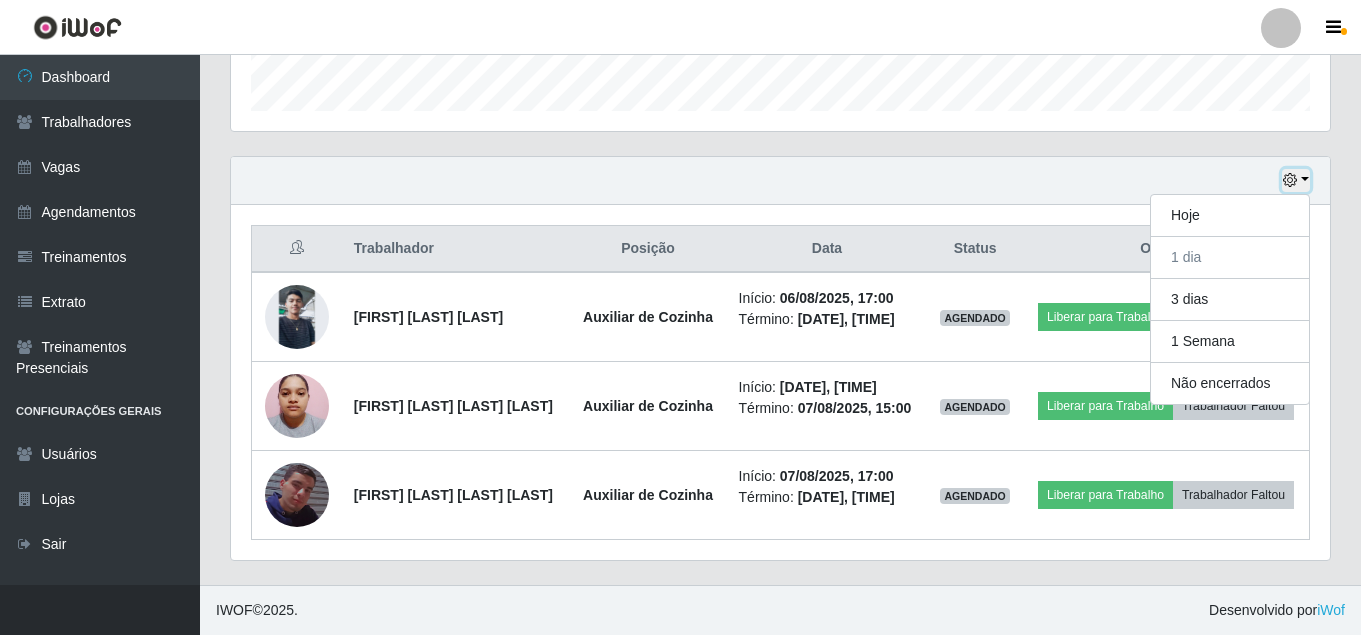 click at bounding box center (1296, 180) 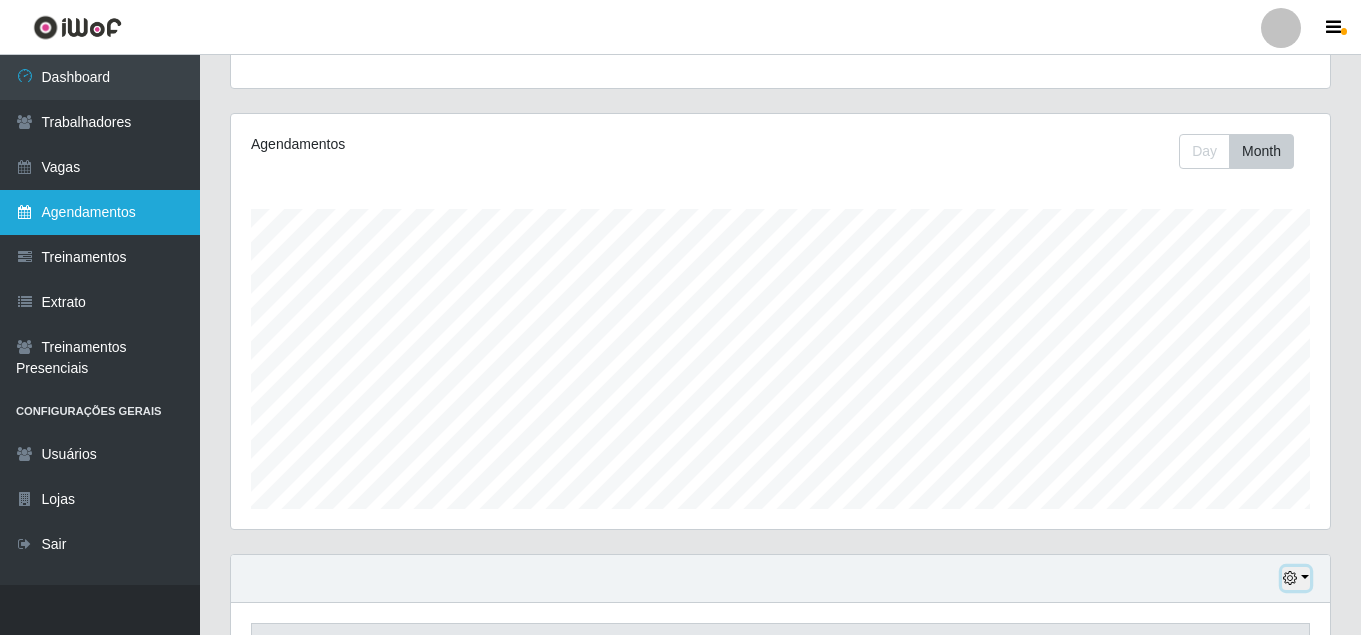 scroll, scrollTop: 204, scrollLeft: 0, axis: vertical 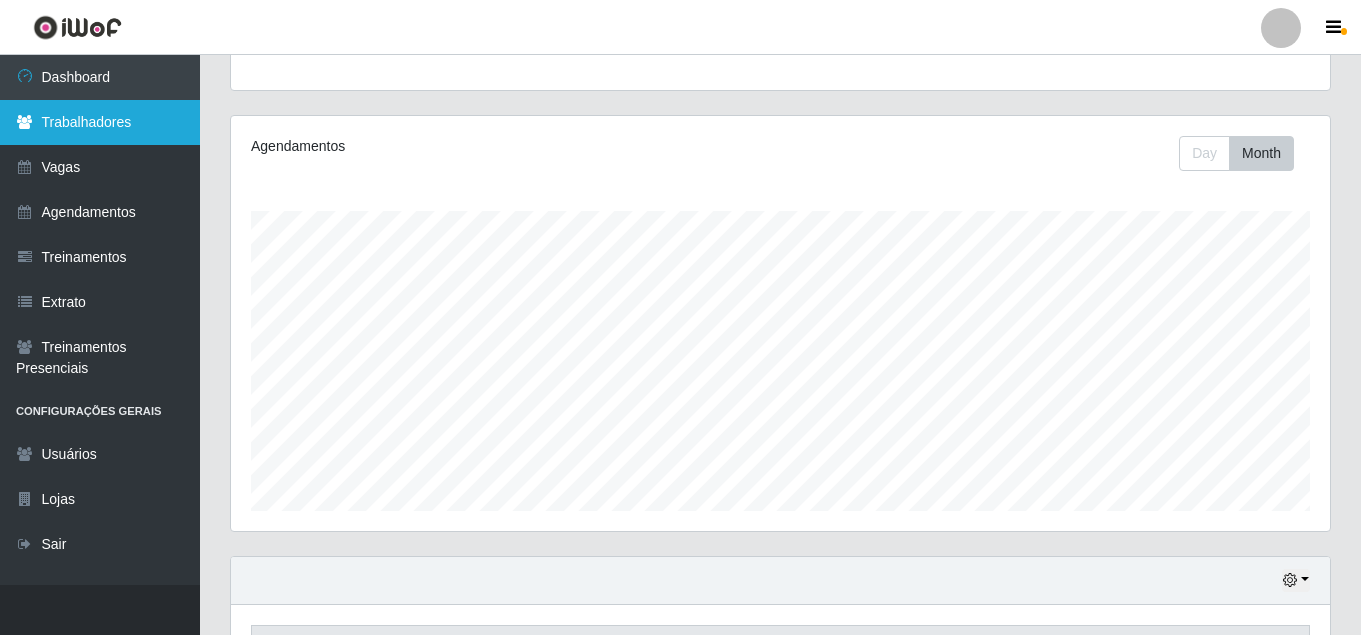 click on "Trabalhadores" at bounding box center [100, 122] 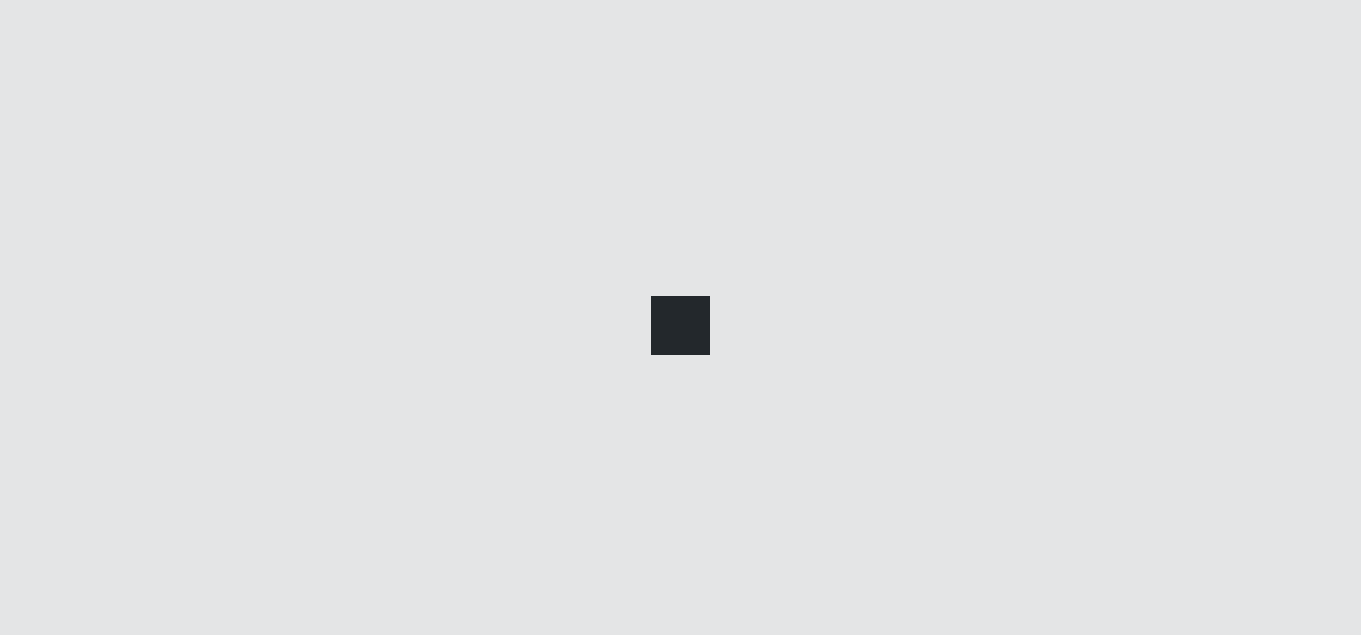 scroll, scrollTop: 0, scrollLeft: 0, axis: both 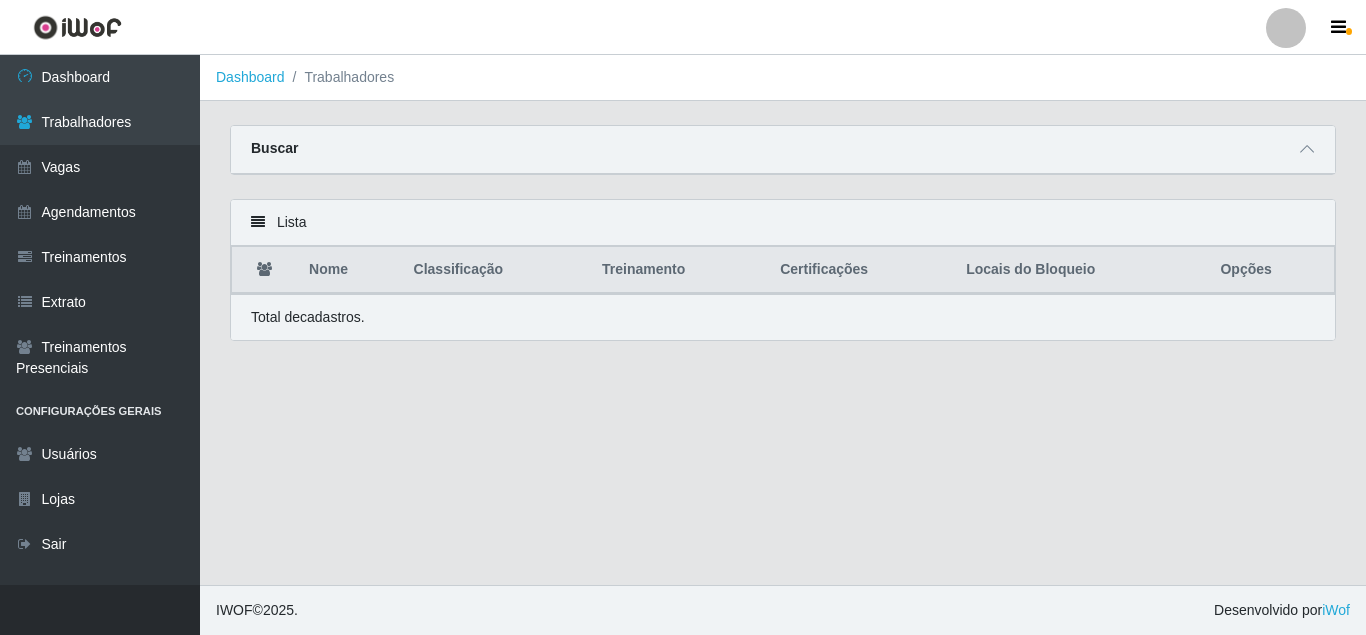 click at bounding box center (258, 222) 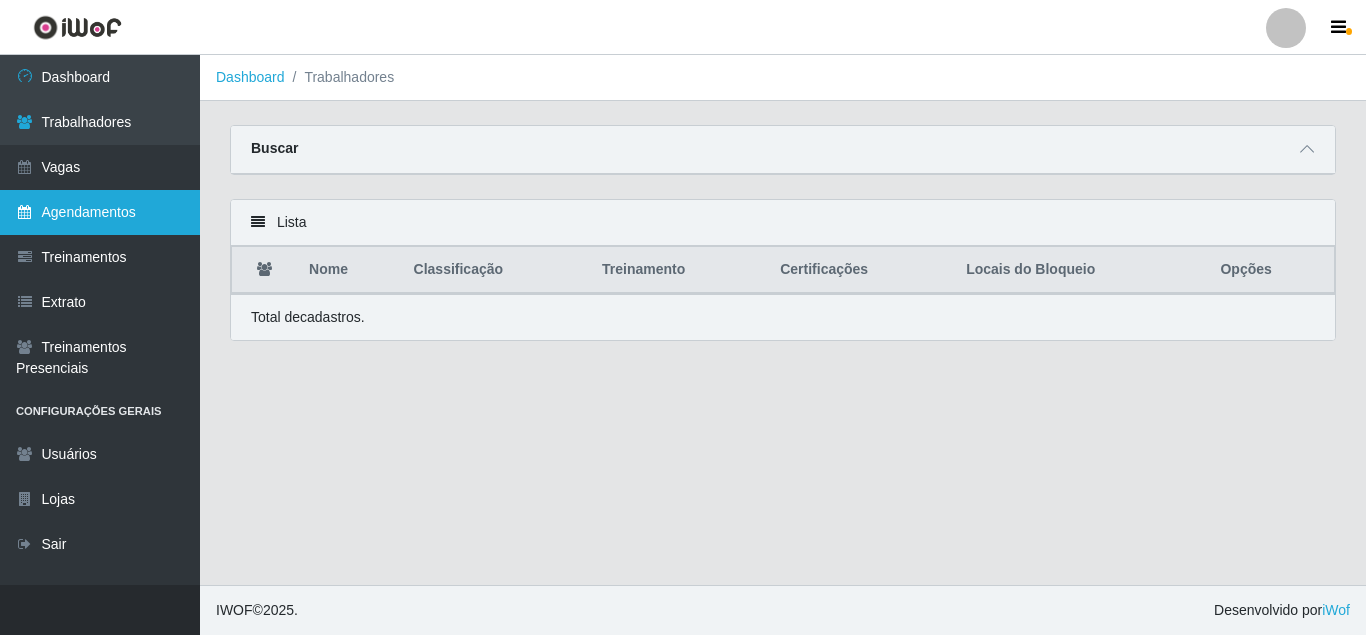 click on "Agendamentos" at bounding box center [100, 212] 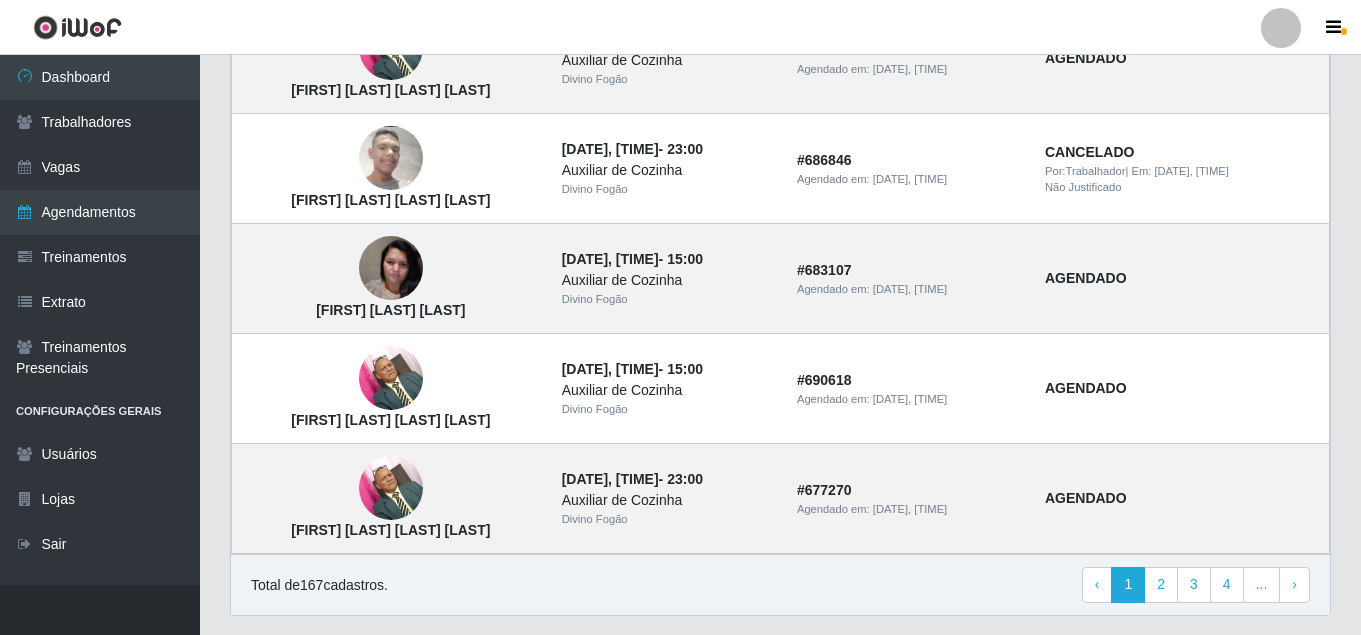 scroll, scrollTop: 1453, scrollLeft: 0, axis: vertical 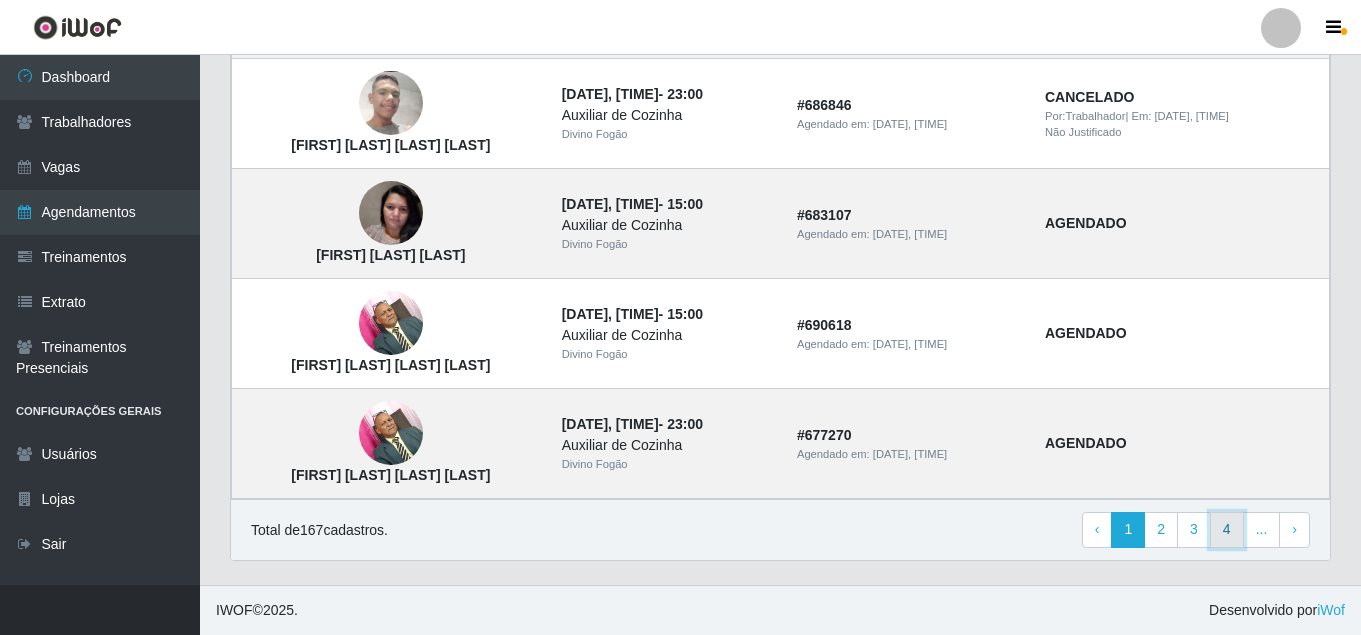 click on "4" at bounding box center [1227, 530] 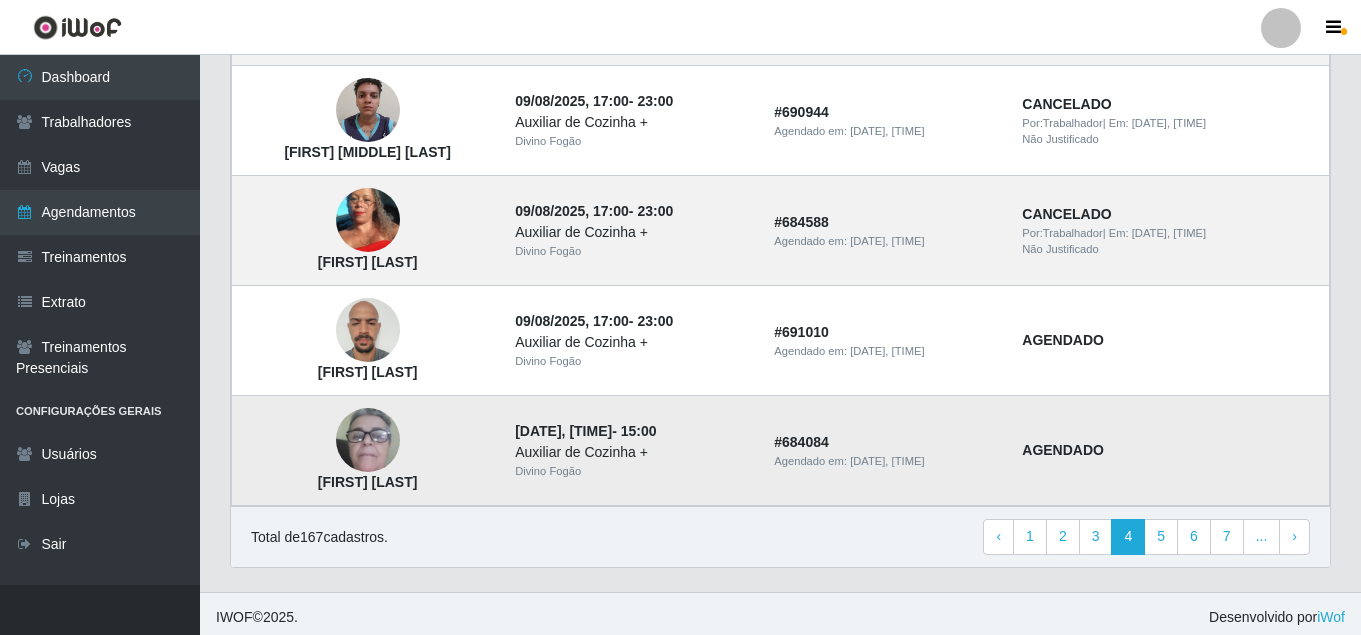 scroll, scrollTop: 1453, scrollLeft: 0, axis: vertical 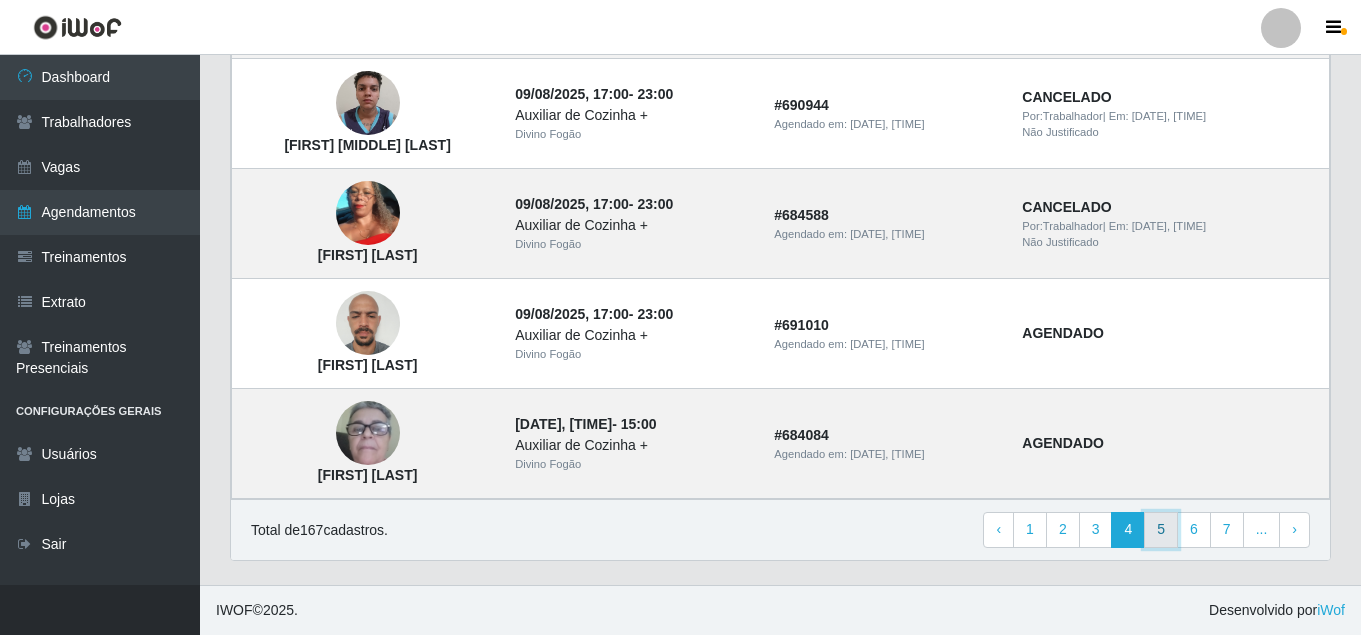 click on "5" at bounding box center [1161, 530] 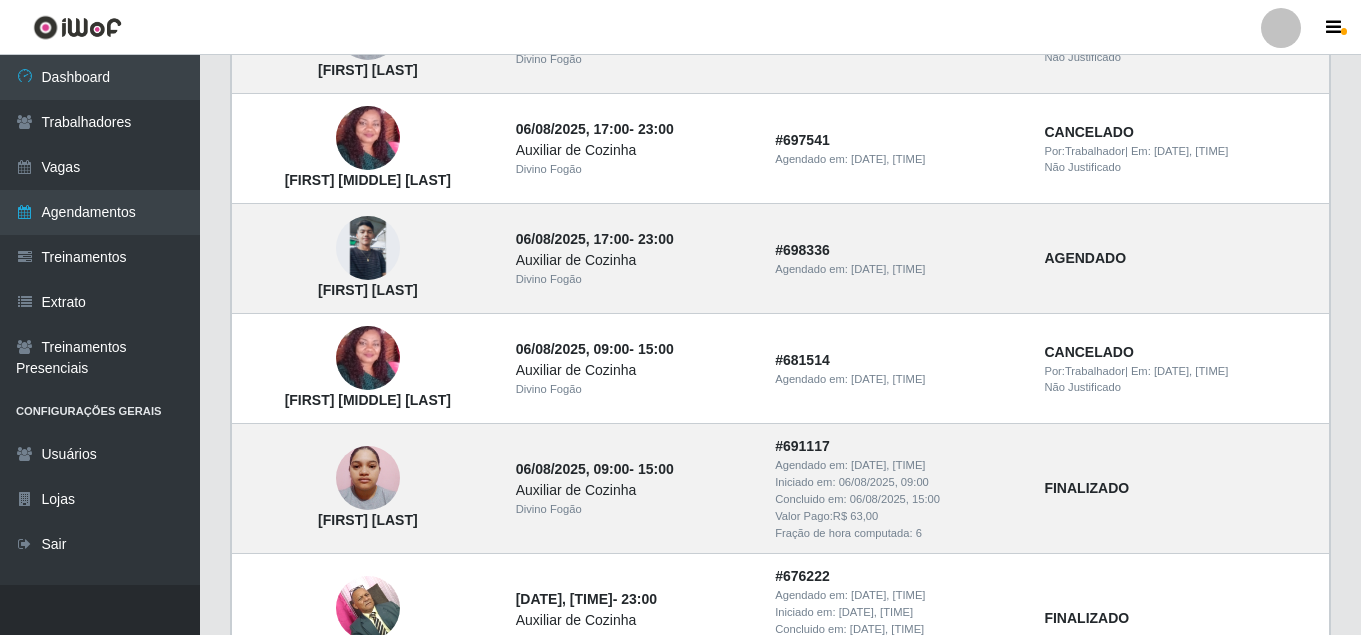 scroll, scrollTop: 1000, scrollLeft: 0, axis: vertical 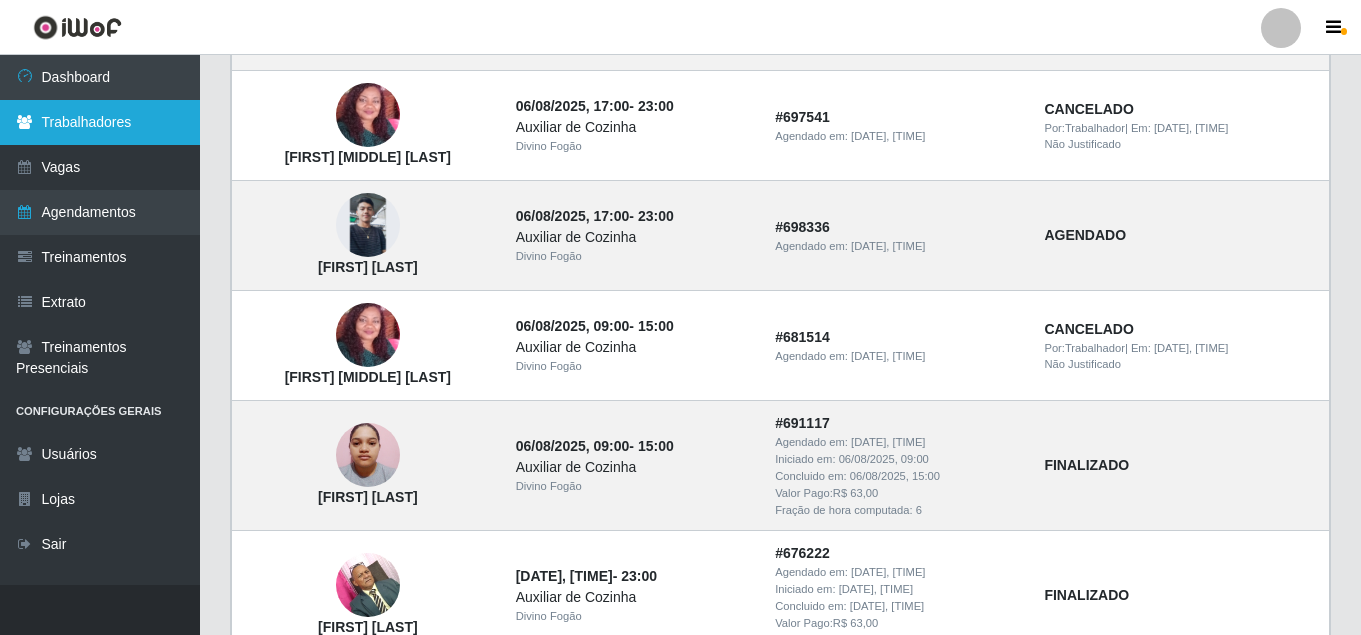 click on "Trabalhadores" at bounding box center [100, 122] 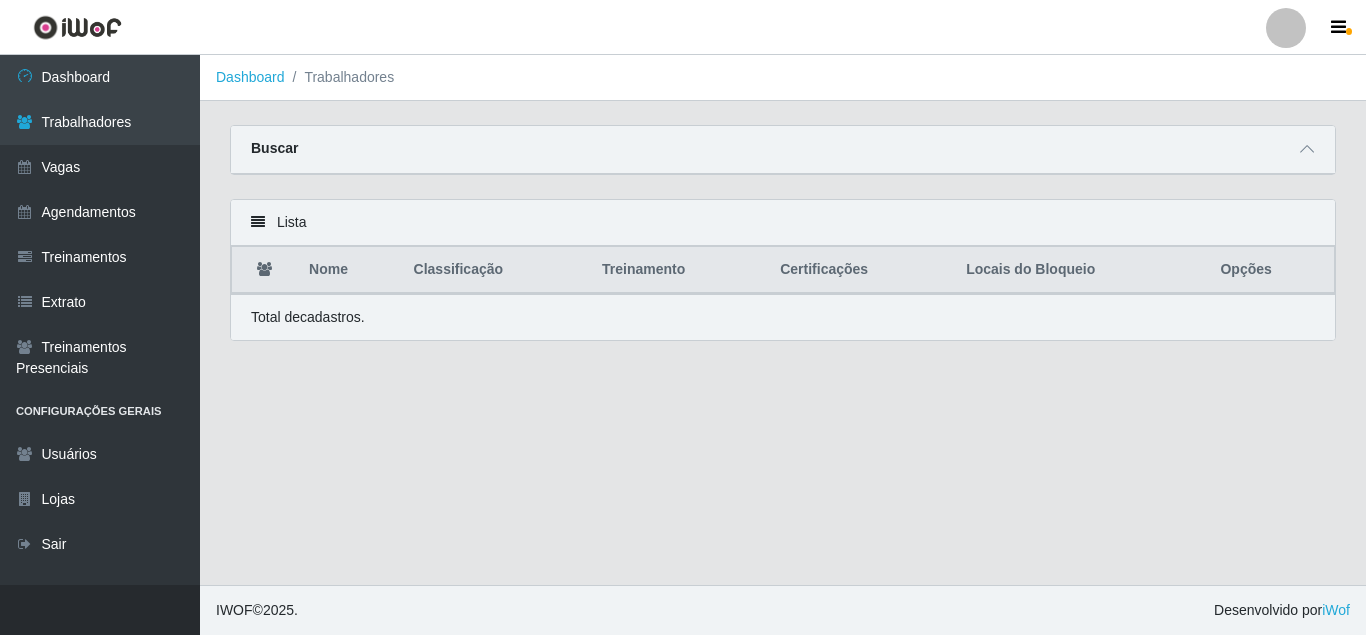 click on "Buscar" at bounding box center (783, 150) 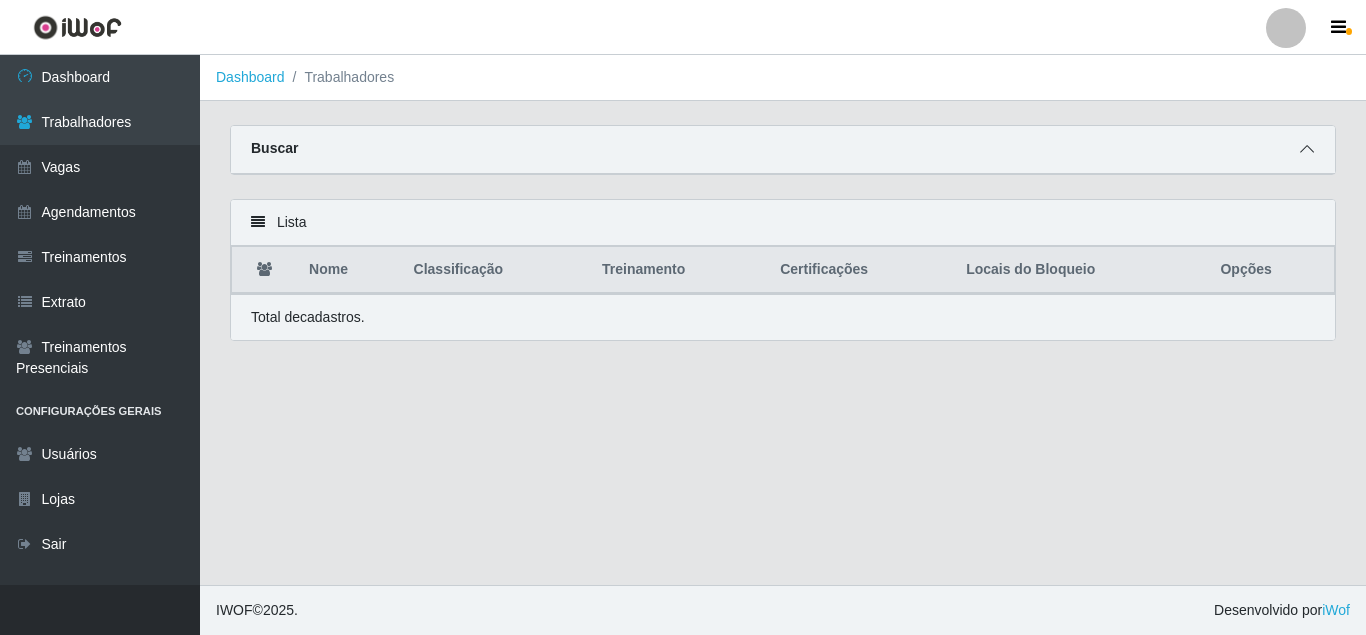 click at bounding box center (1307, 149) 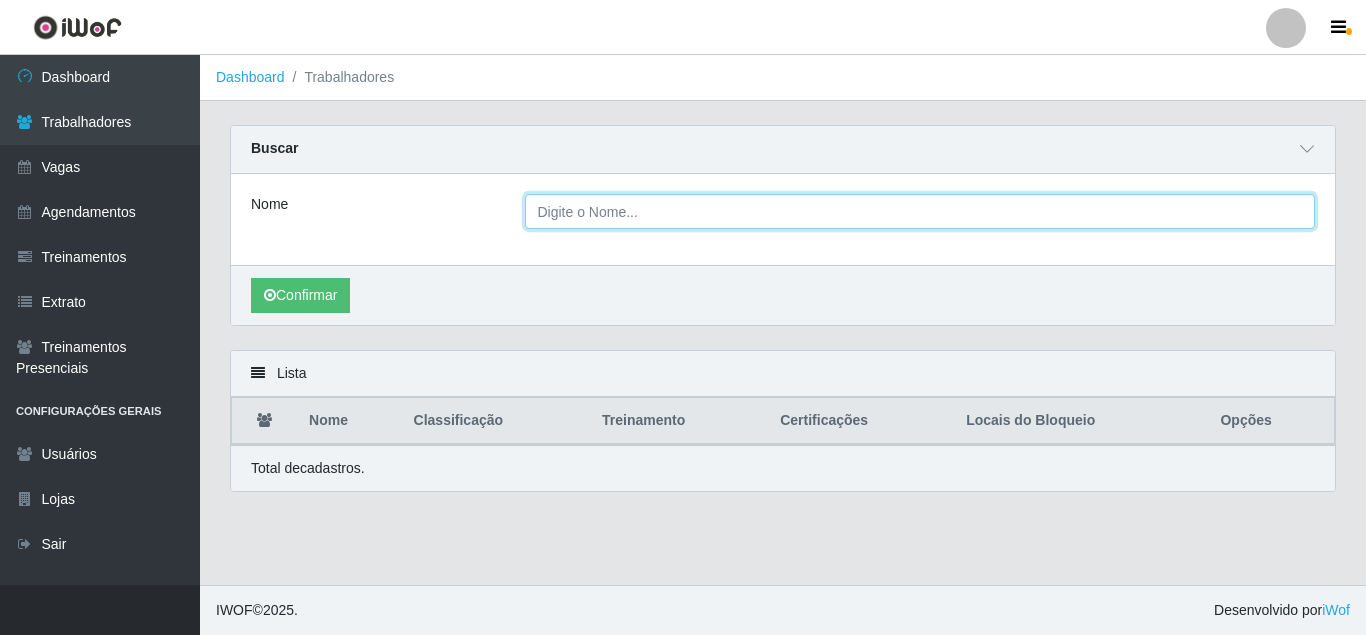 click on "Nome" at bounding box center [920, 211] 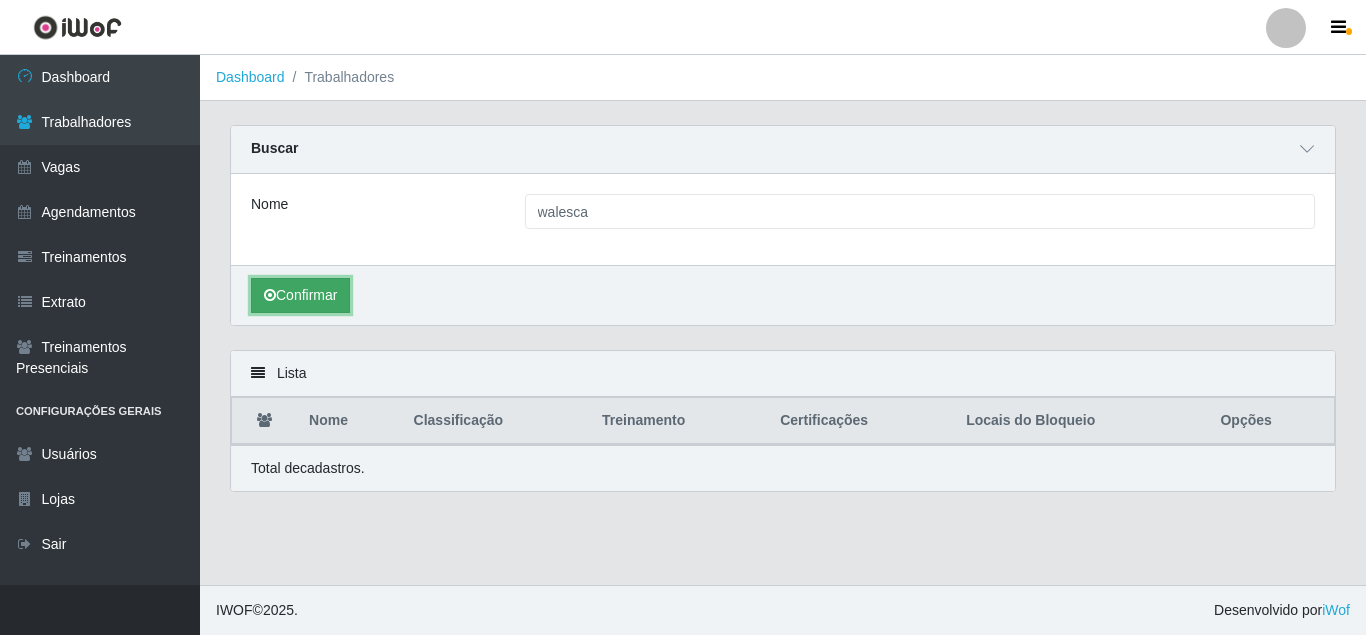 click on "Confirmar" at bounding box center (300, 295) 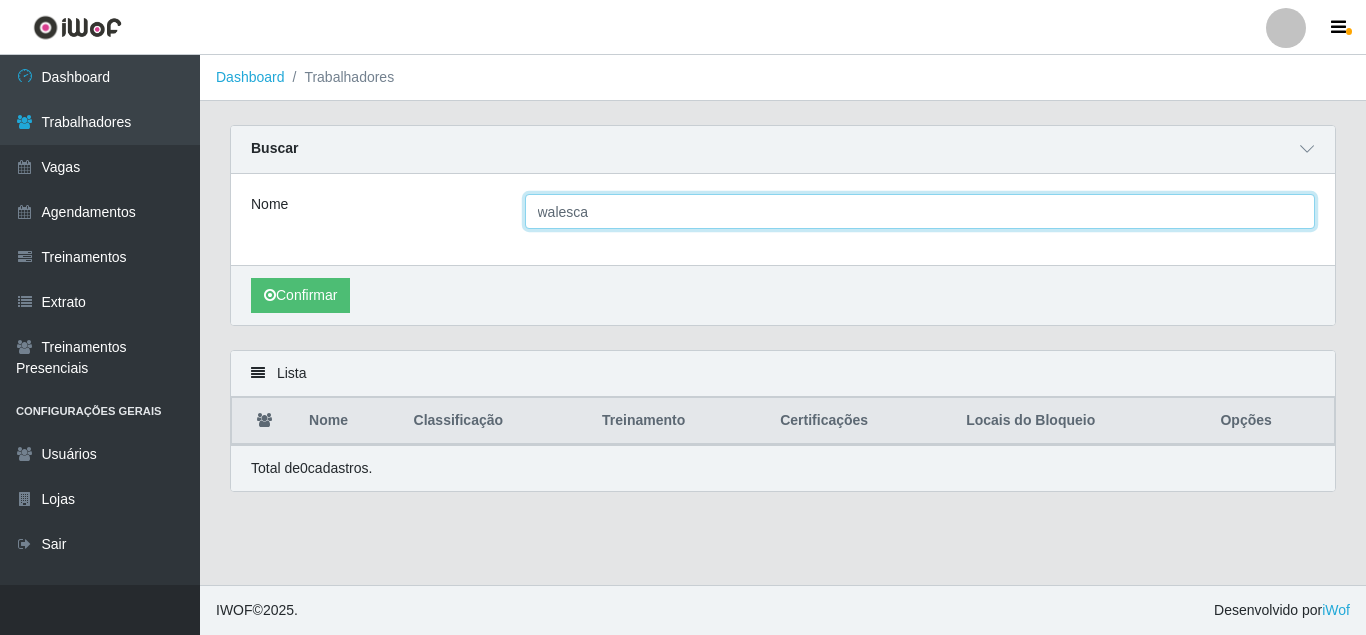 click on "walesca" at bounding box center (920, 211) 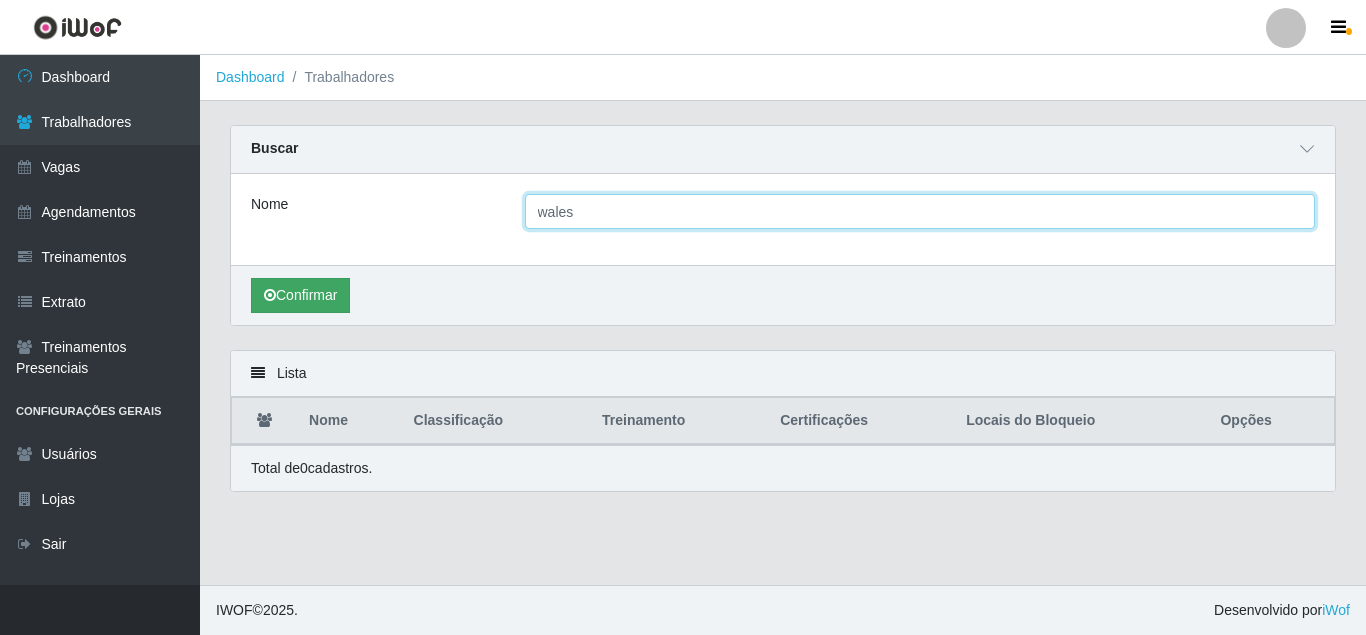 type on "wales" 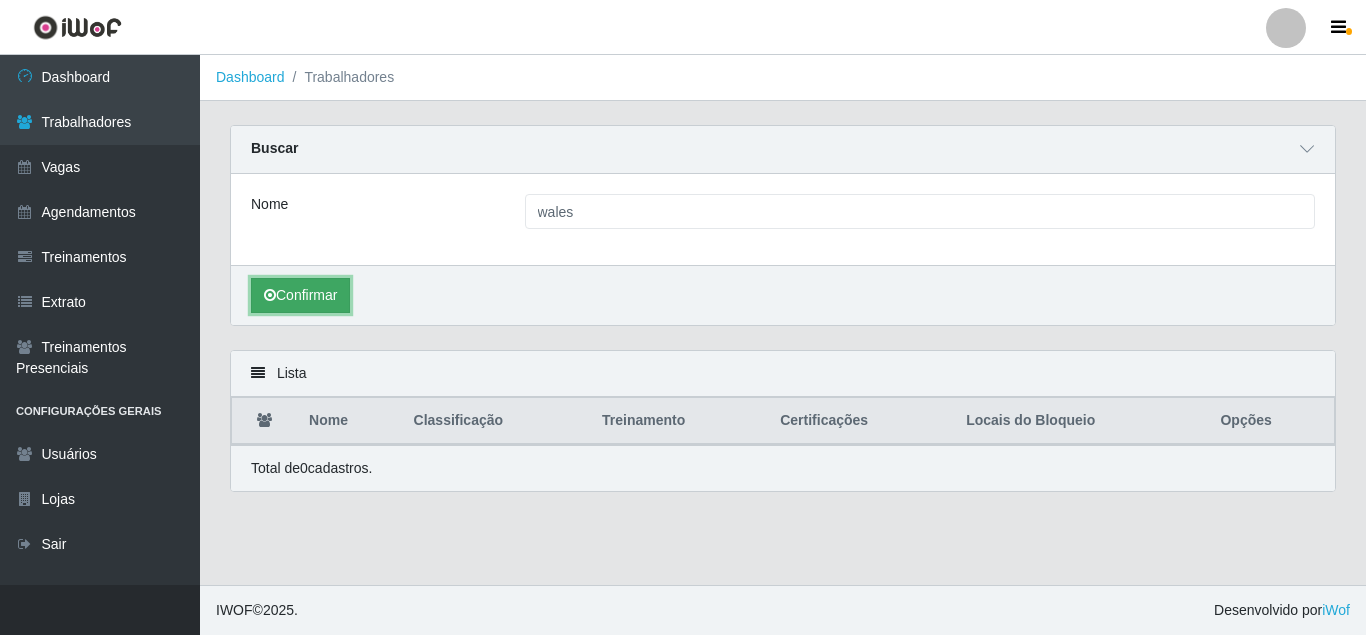 click on "Confirmar" at bounding box center [300, 295] 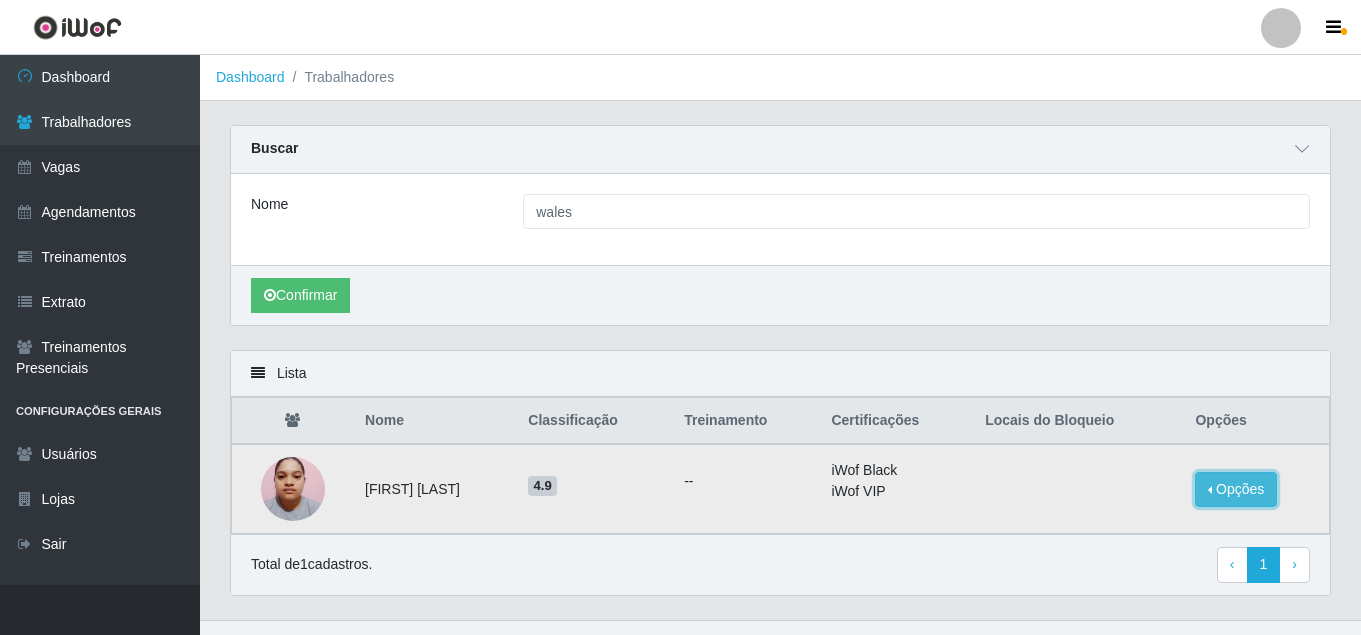 click on "Opções" at bounding box center [1236, 489] 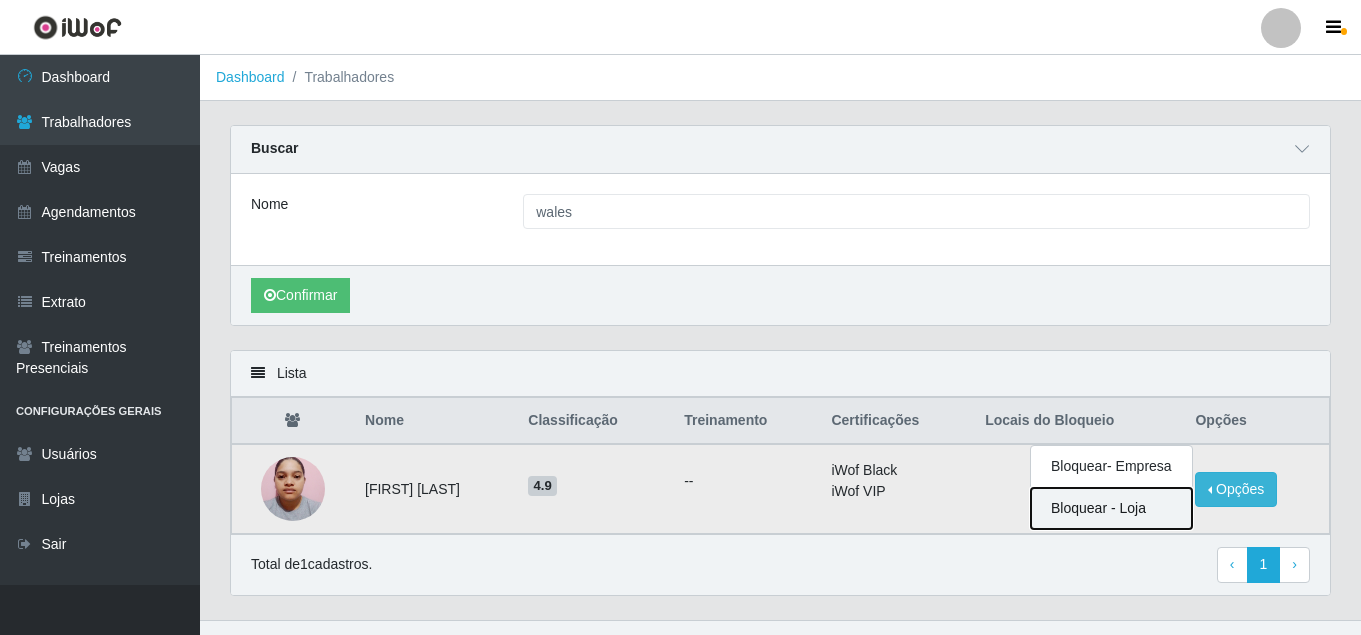 click on "Bloquear   - Loja" at bounding box center [1111, 508] 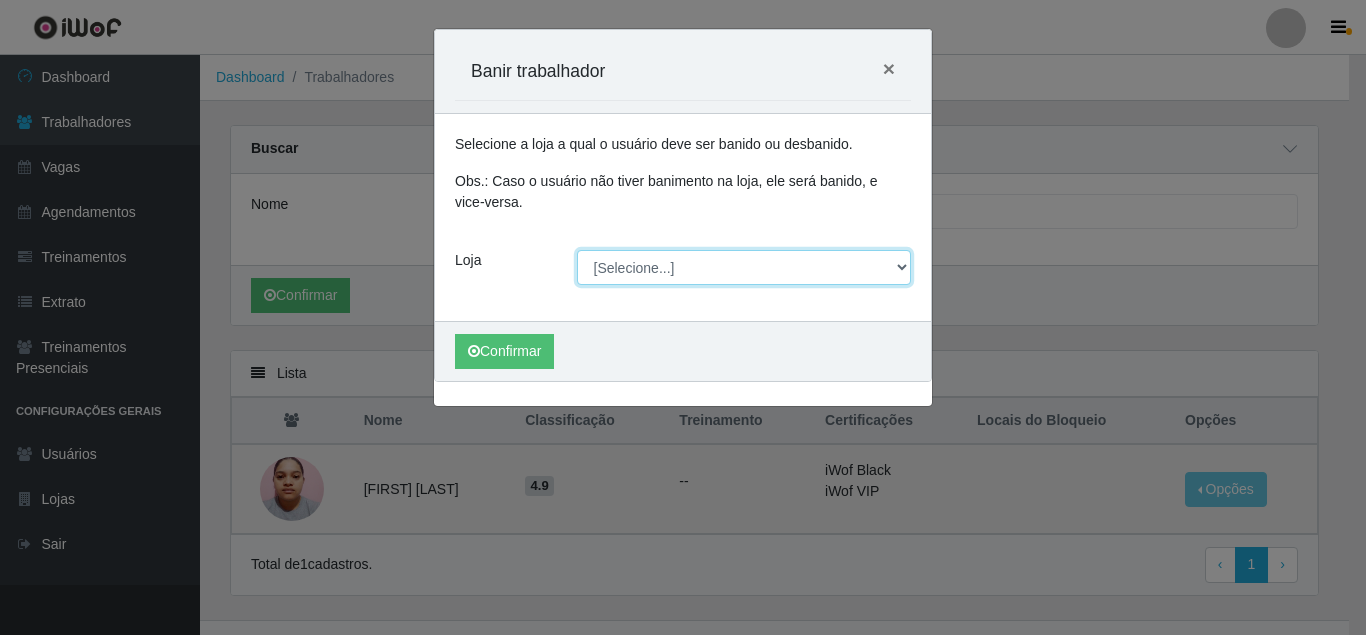 click on "[Selecione...] Divino Fogão" at bounding box center [744, 267] 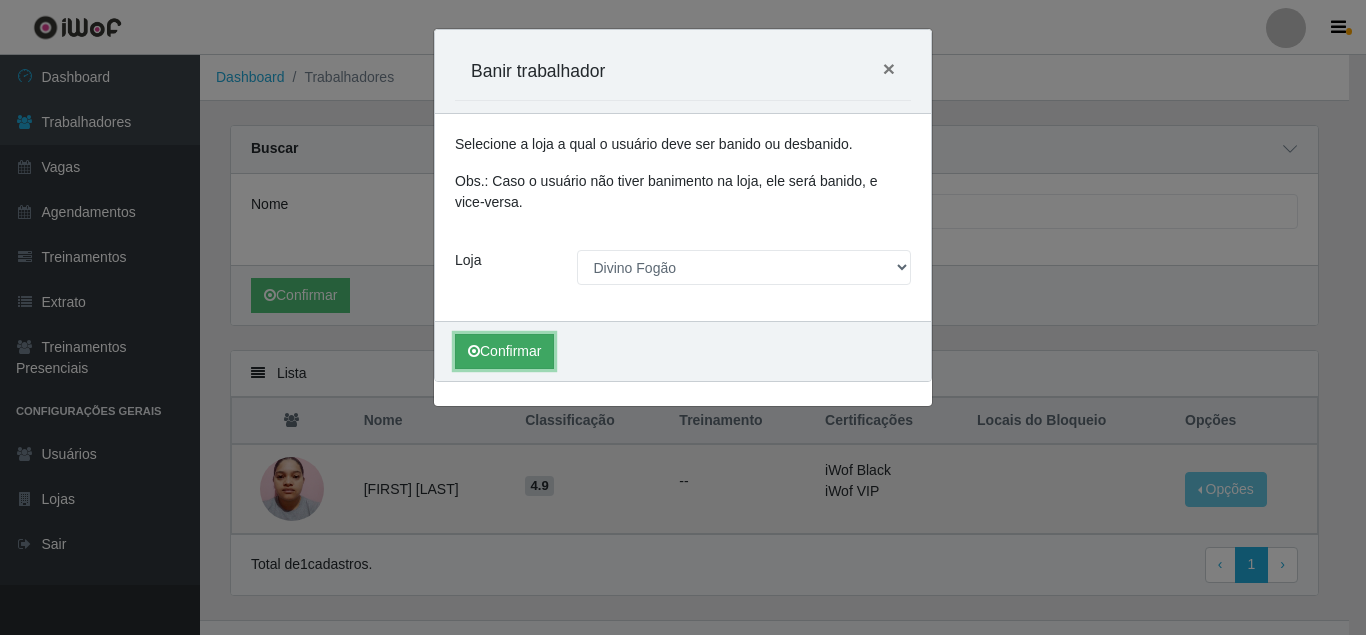 click on "Confirmar" at bounding box center [504, 351] 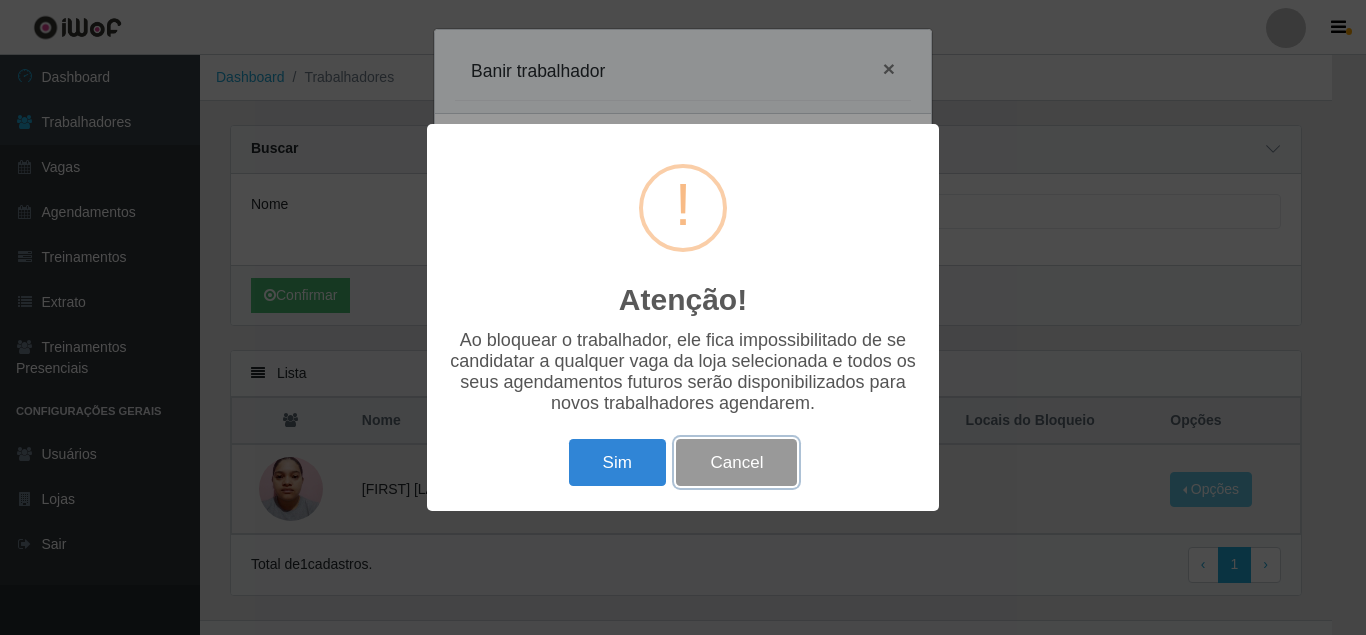 click on "Cancel" at bounding box center [736, 462] 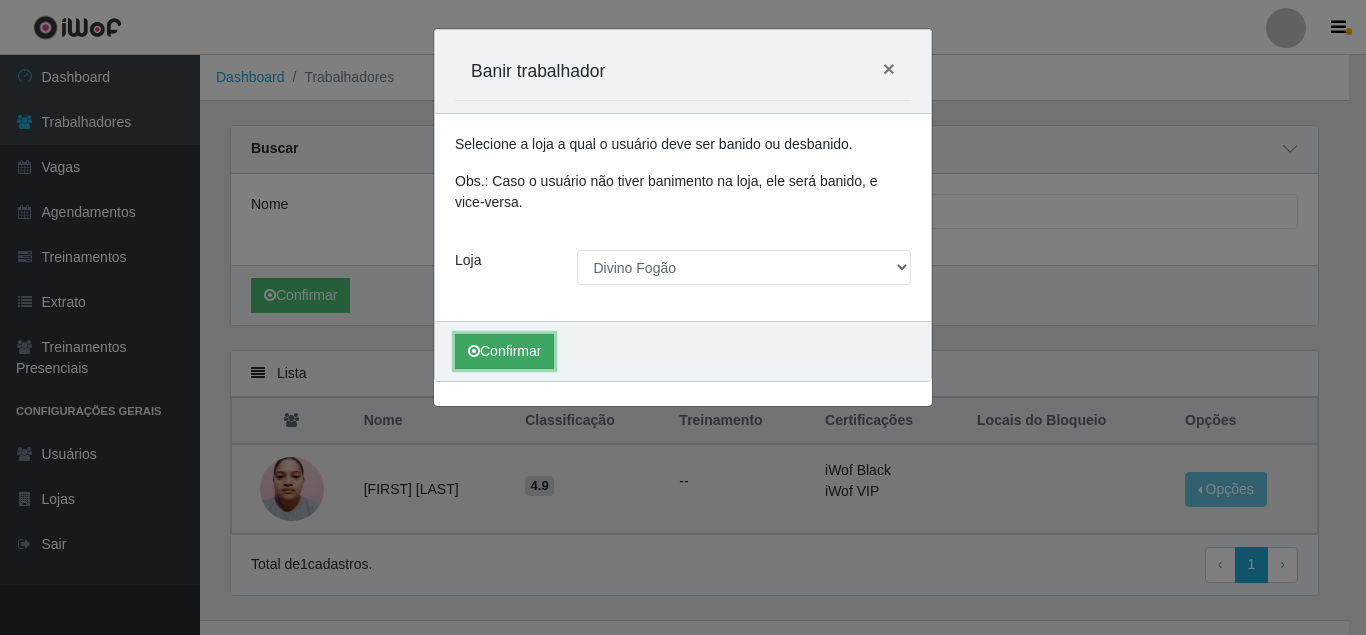 click on "Confirmar" at bounding box center (504, 351) 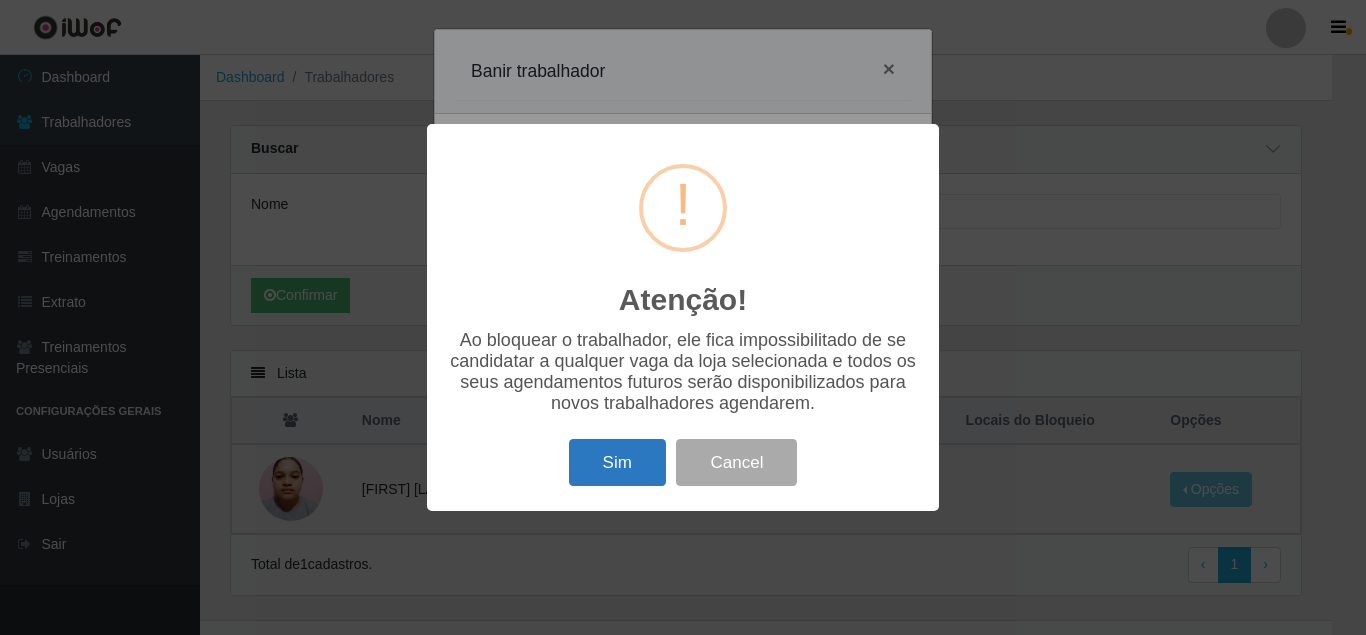 click on "Sim" at bounding box center (617, 462) 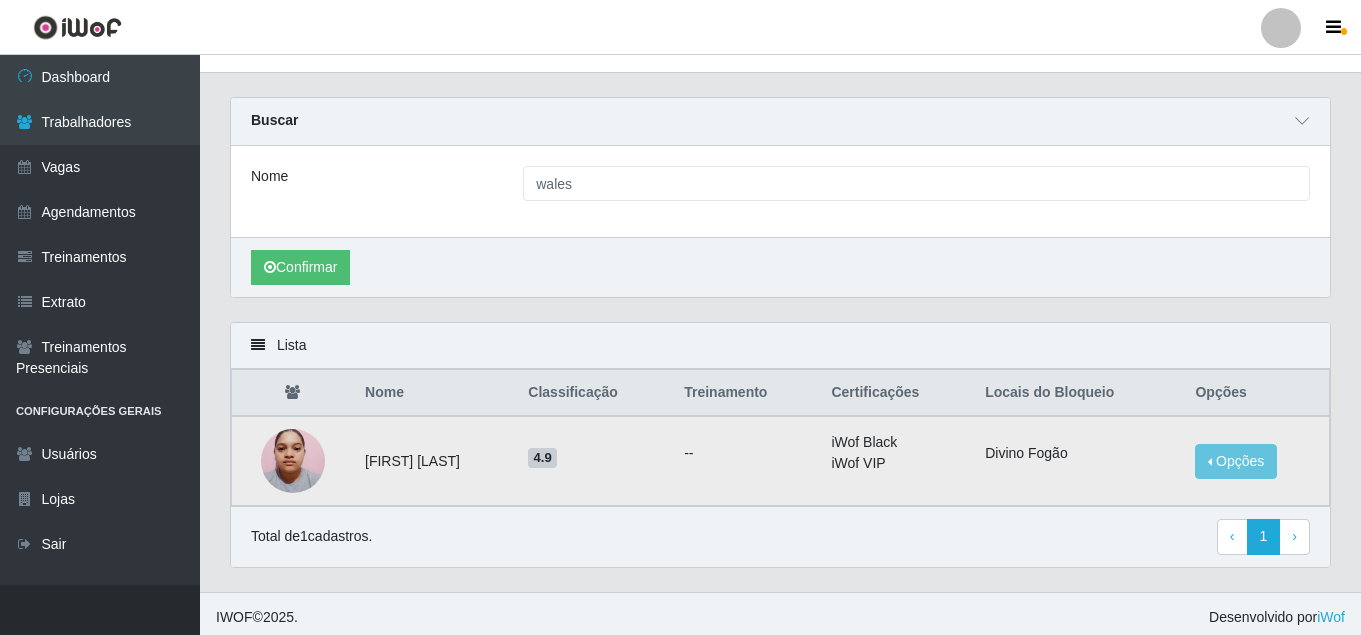 scroll, scrollTop: 36, scrollLeft: 0, axis: vertical 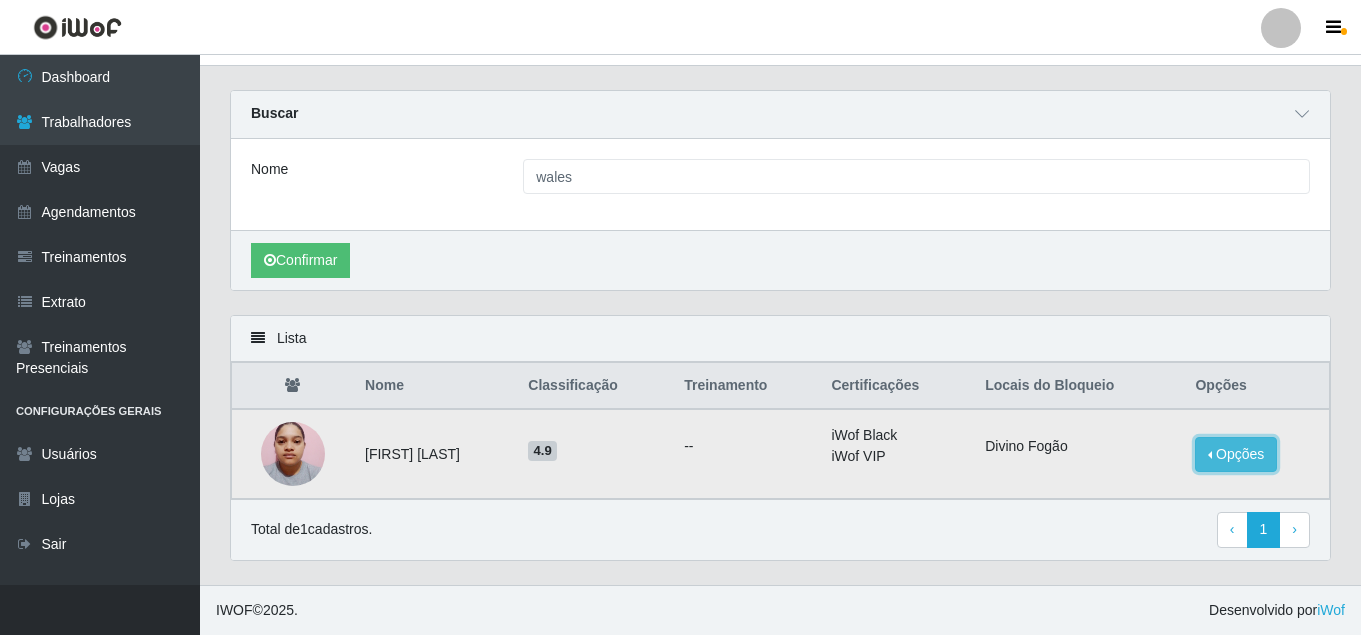 click on "Opções" at bounding box center [1236, 454] 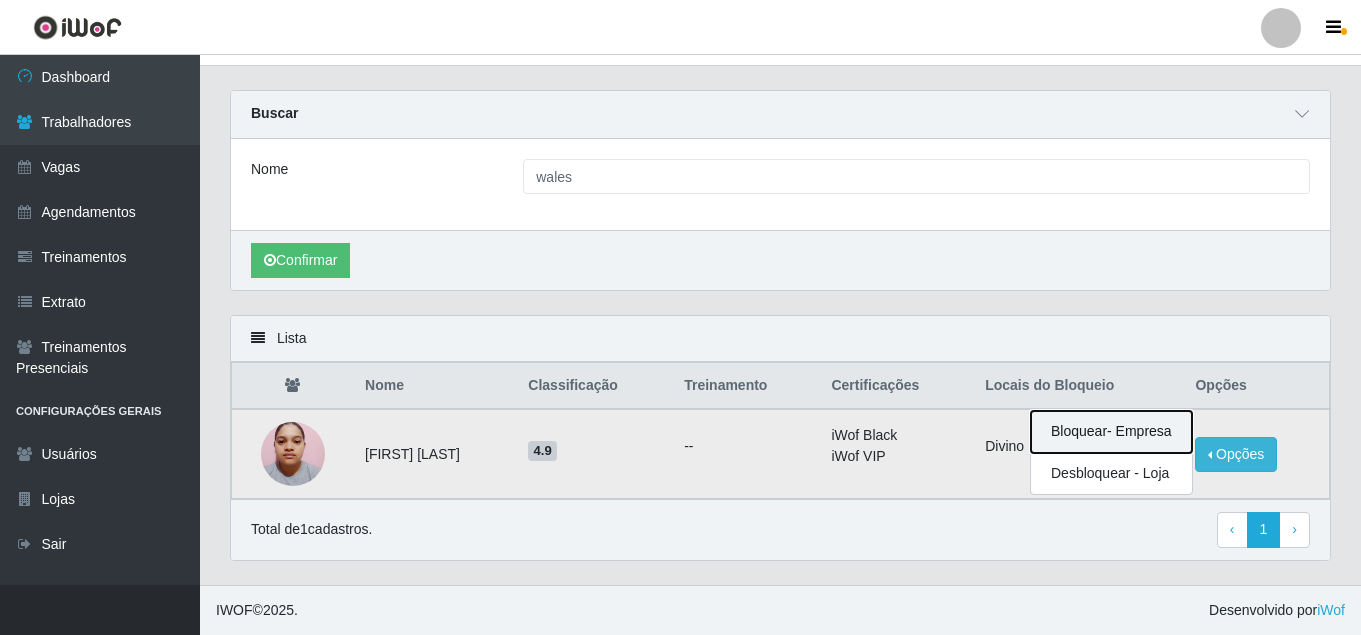 click on "Bloquear  - Empresa" at bounding box center [1111, 432] 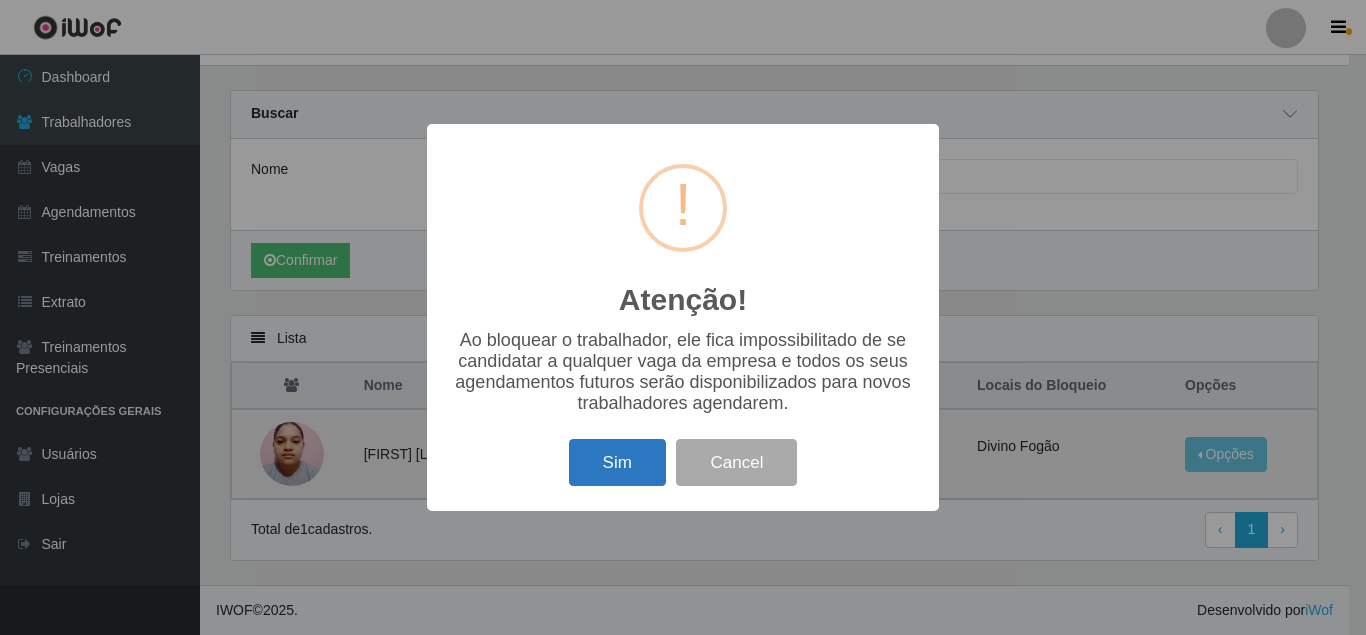click on "Sim" at bounding box center [617, 462] 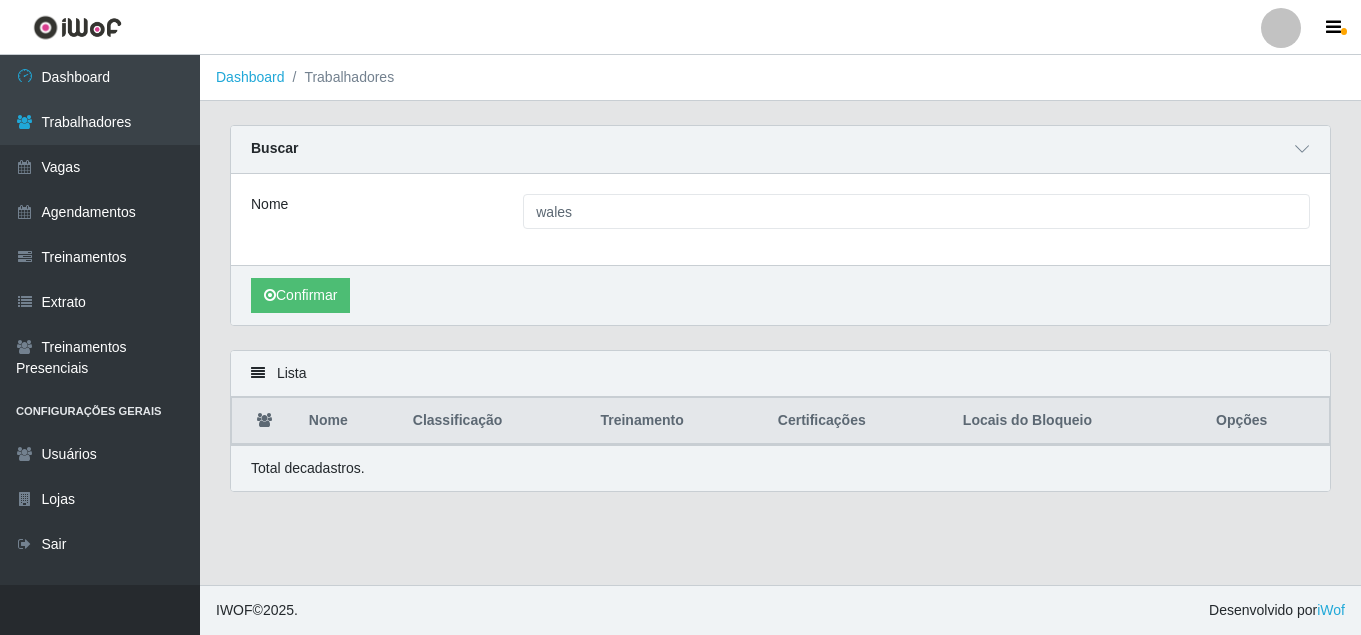 scroll, scrollTop: 0, scrollLeft: 0, axis: both 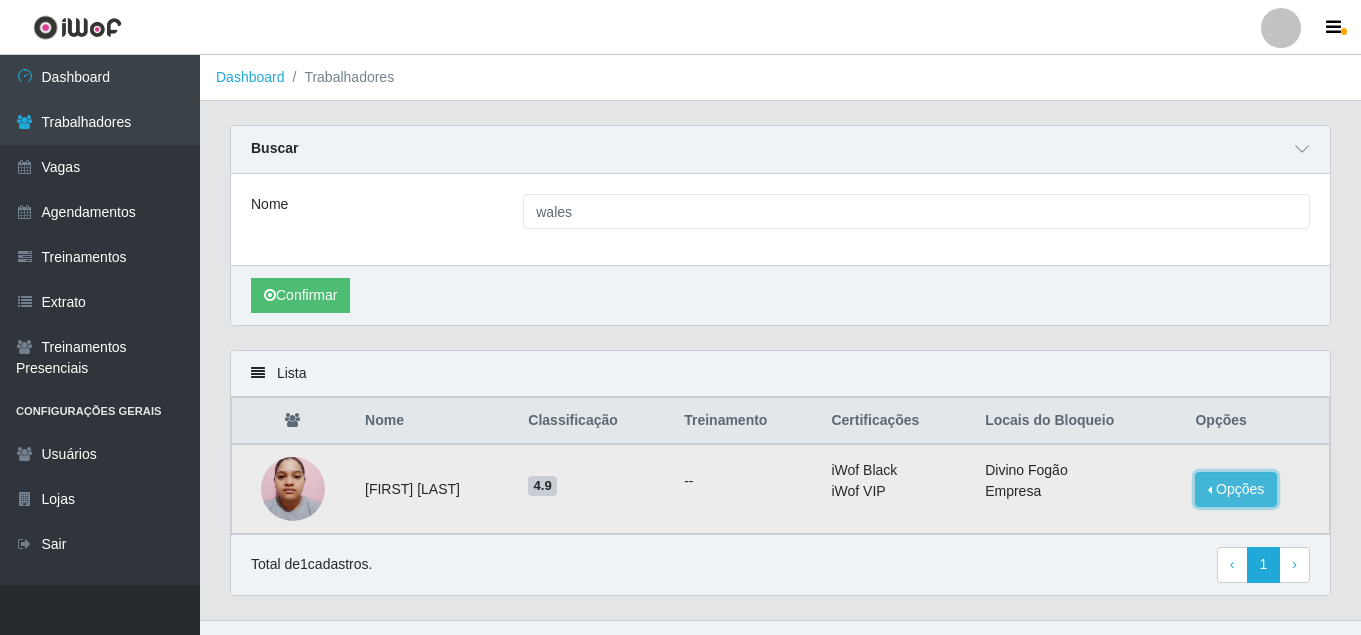 click on "Opções" at bounding box center [1236, 489] 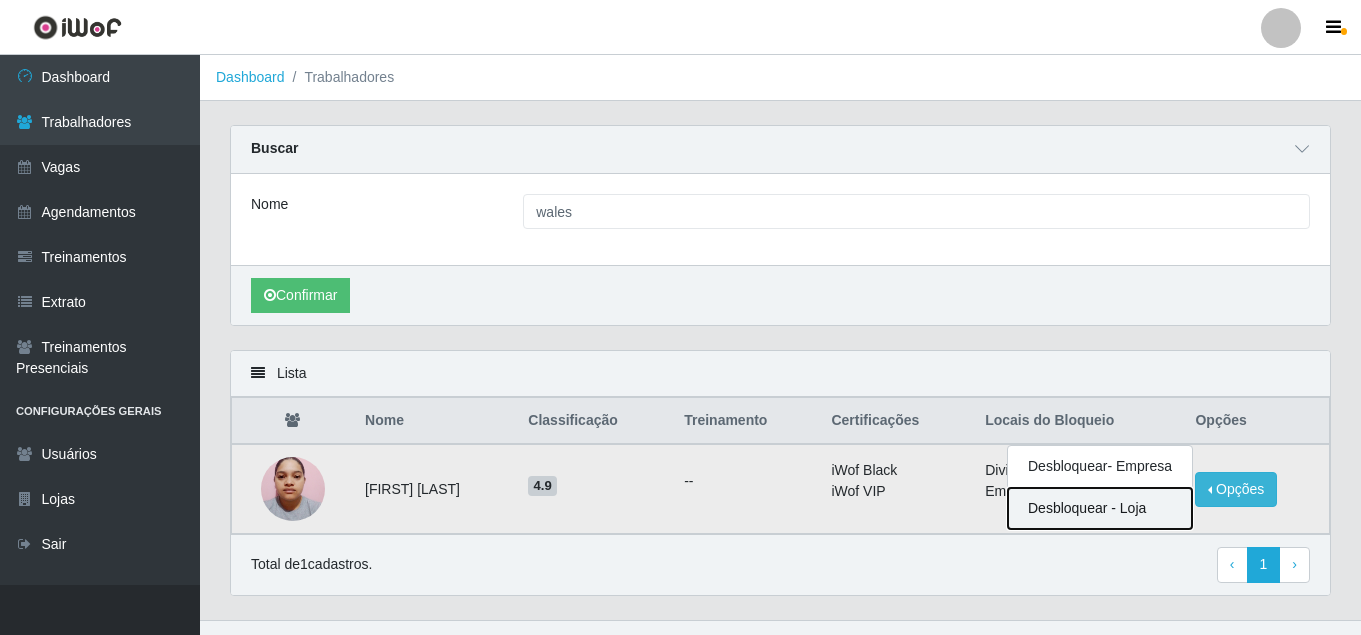 click on "Desbloquear   - Loja" at bounding box center [1100, 508] 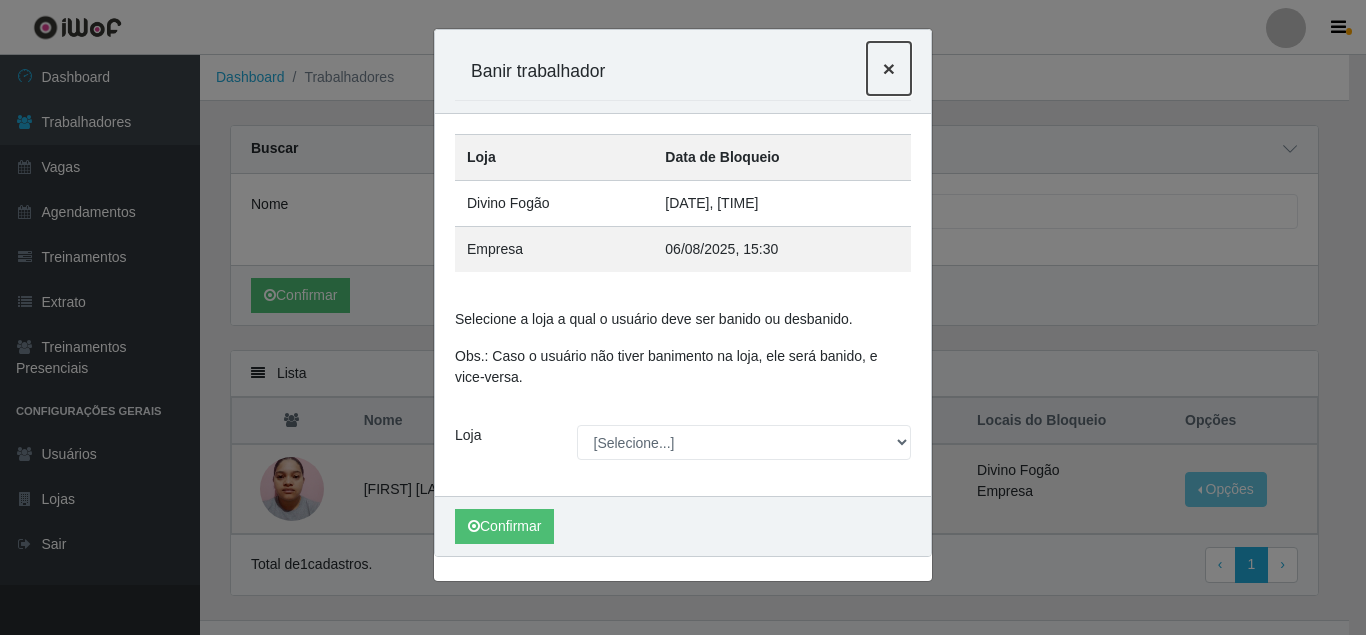 click on "×" at bounding box center (889, 68) 